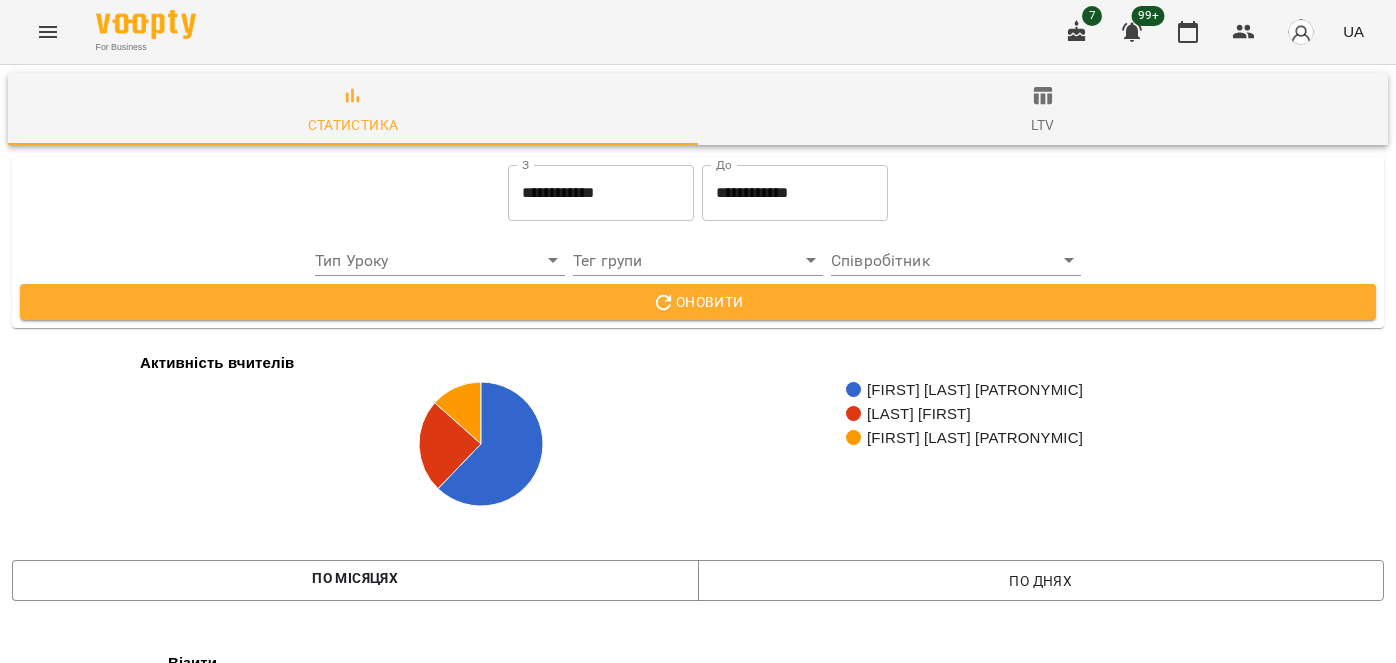 scroll, scrollTop: 0, scrollLeft: 0, axis: both 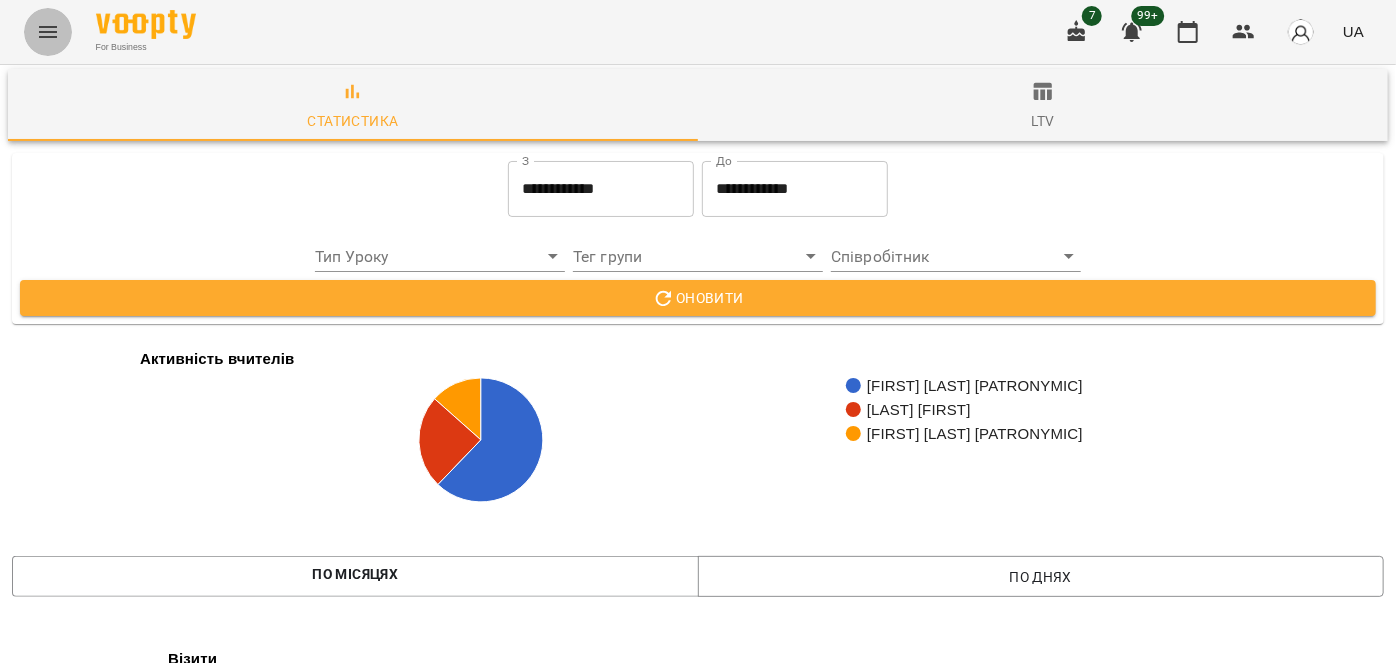 click 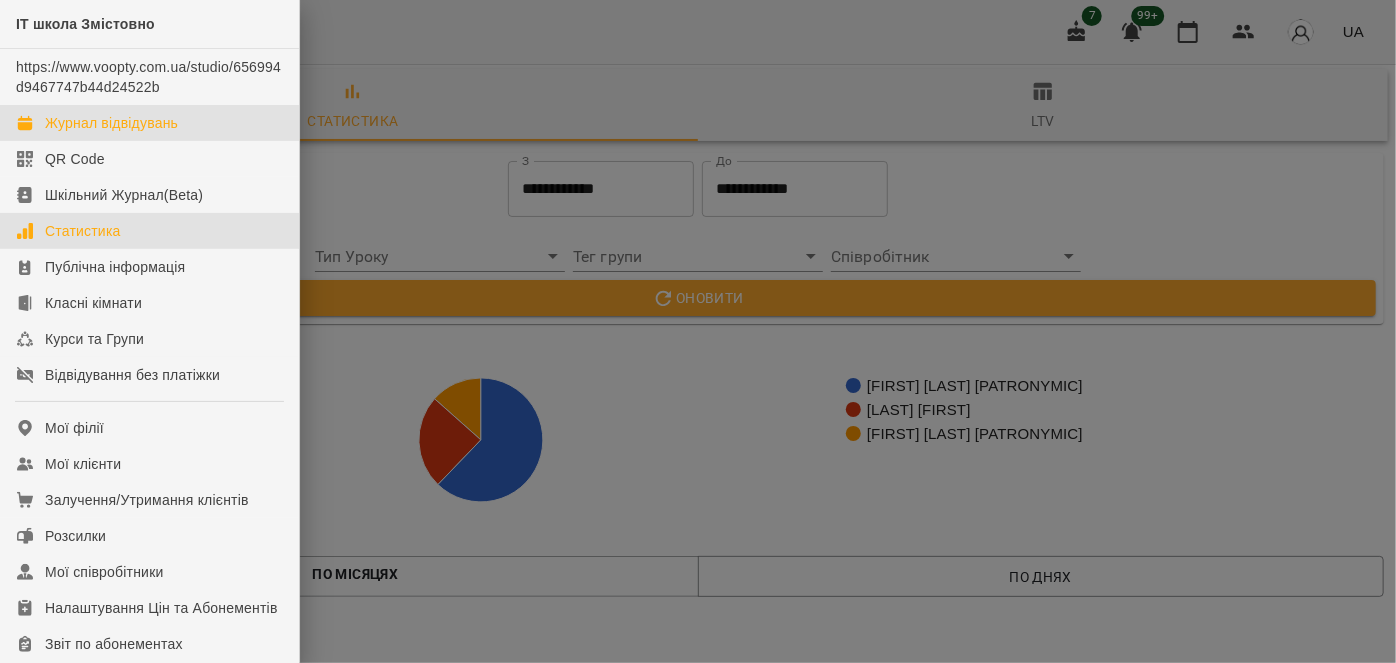 click on "Журнал відвідувань" at bounding box center (111, 123) 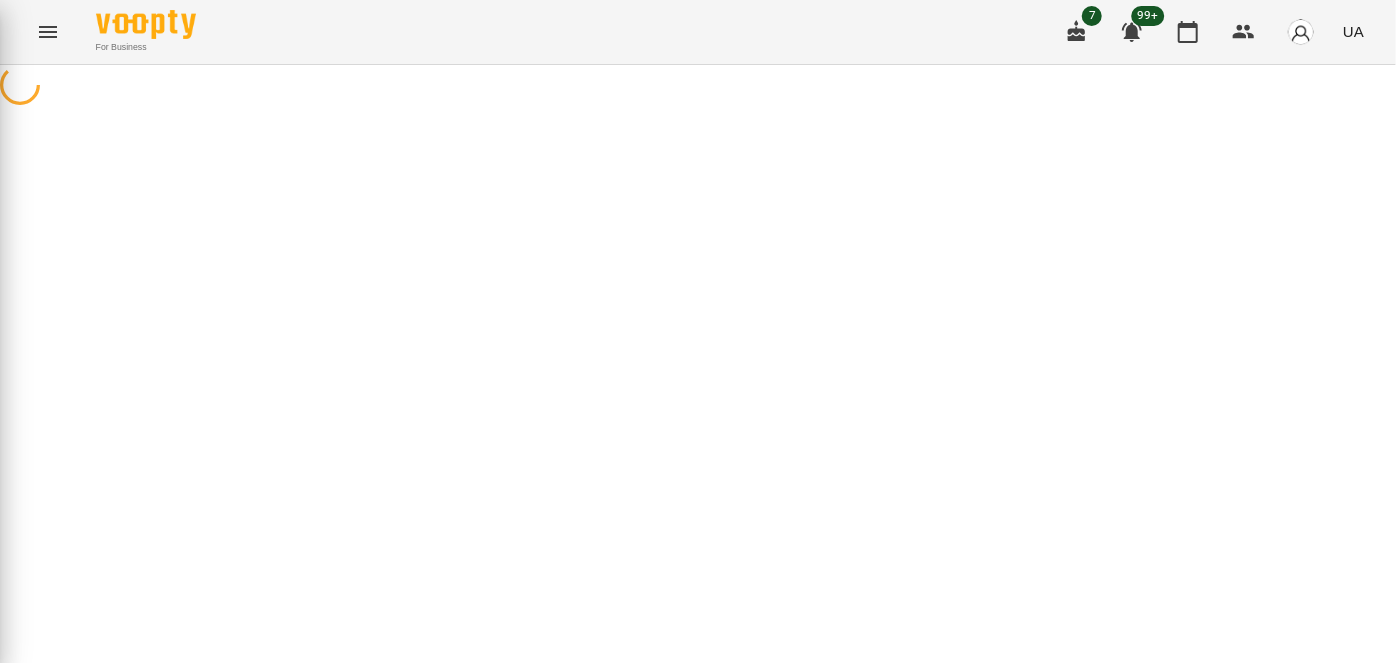 scroll, scrollTop: 0, scrollLeft: 0, axis: both 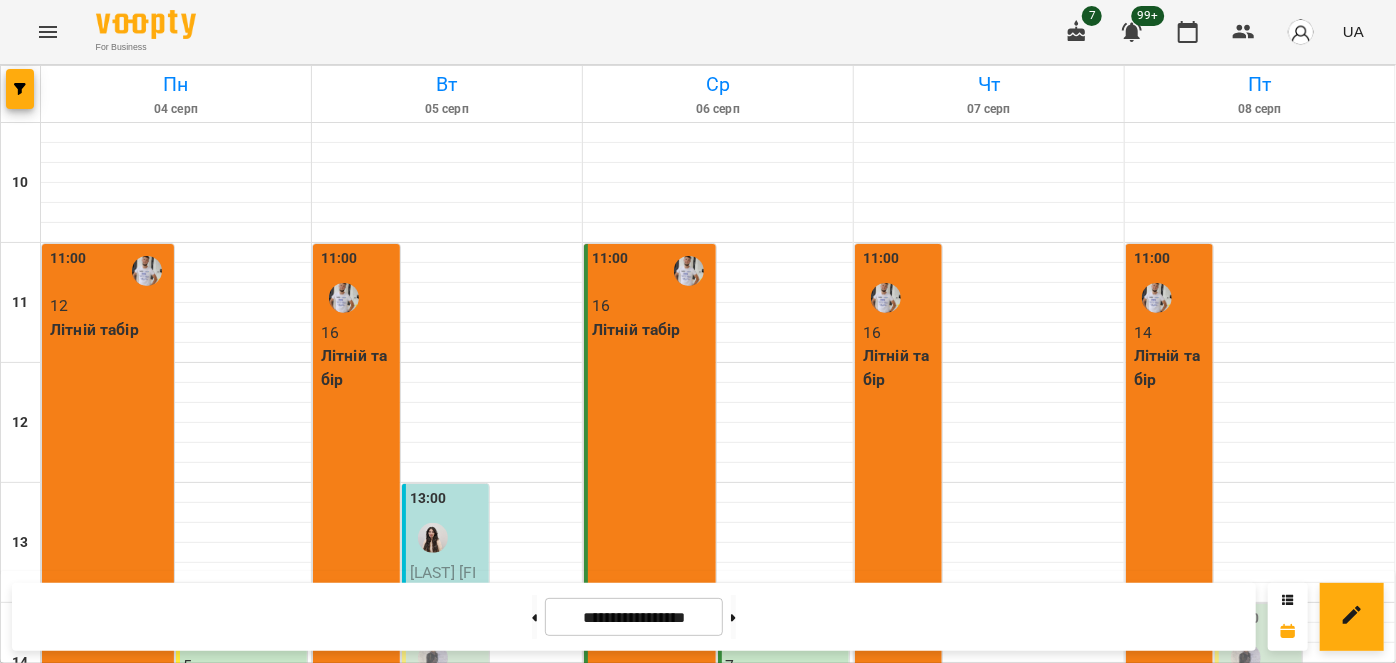 click on "C# програмування  - С# програмування" at bounding box center [1260, 922] 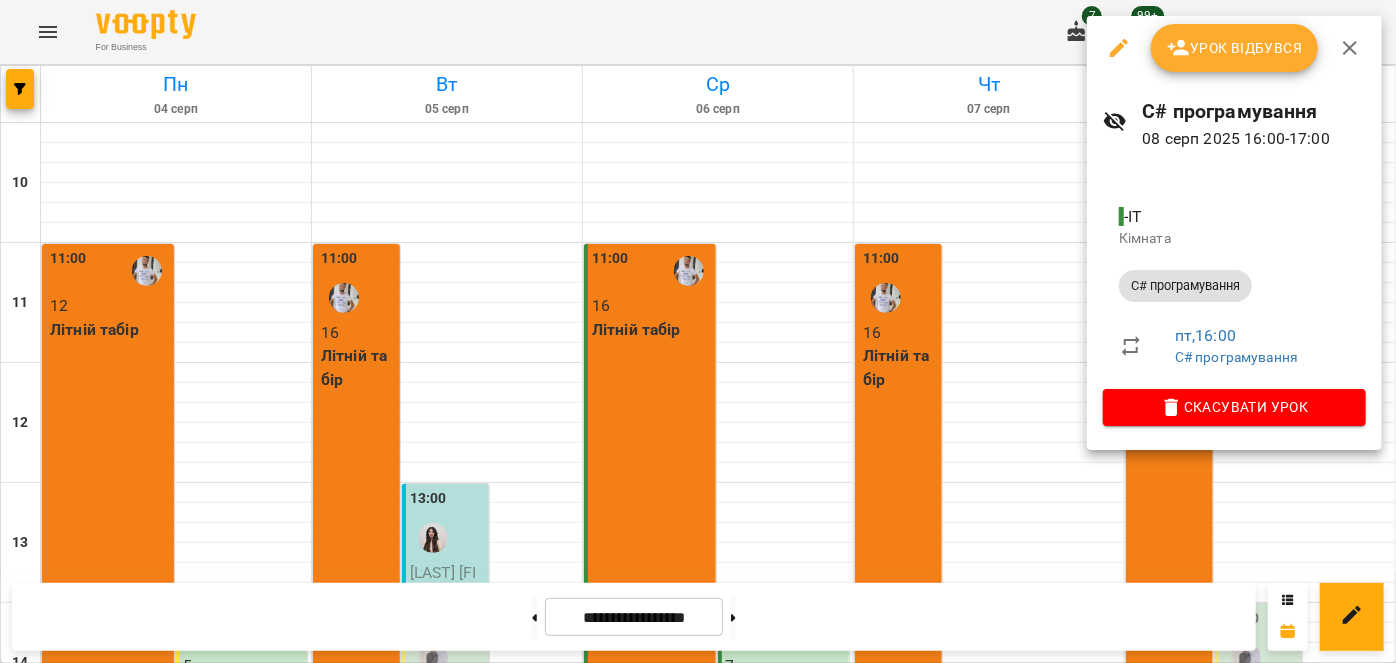 click on "Урок відбувся" at bounding box center (1235, 48) 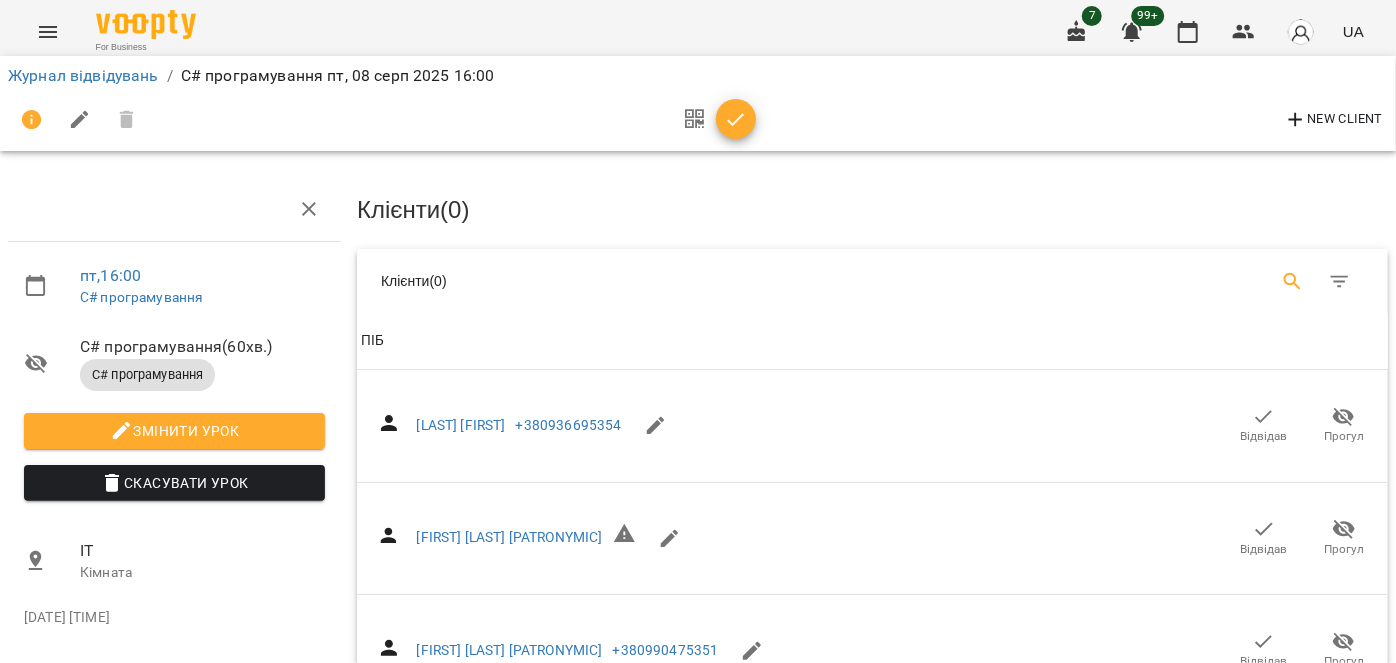 click 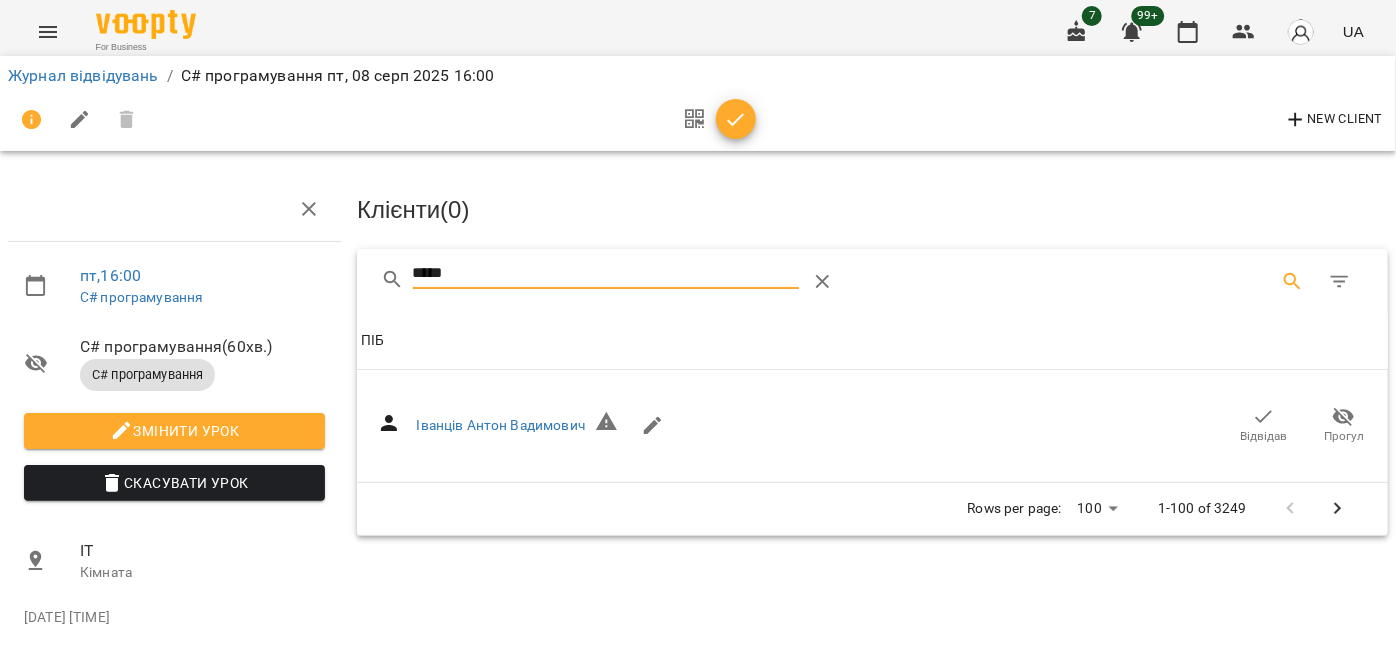 type on "*****" 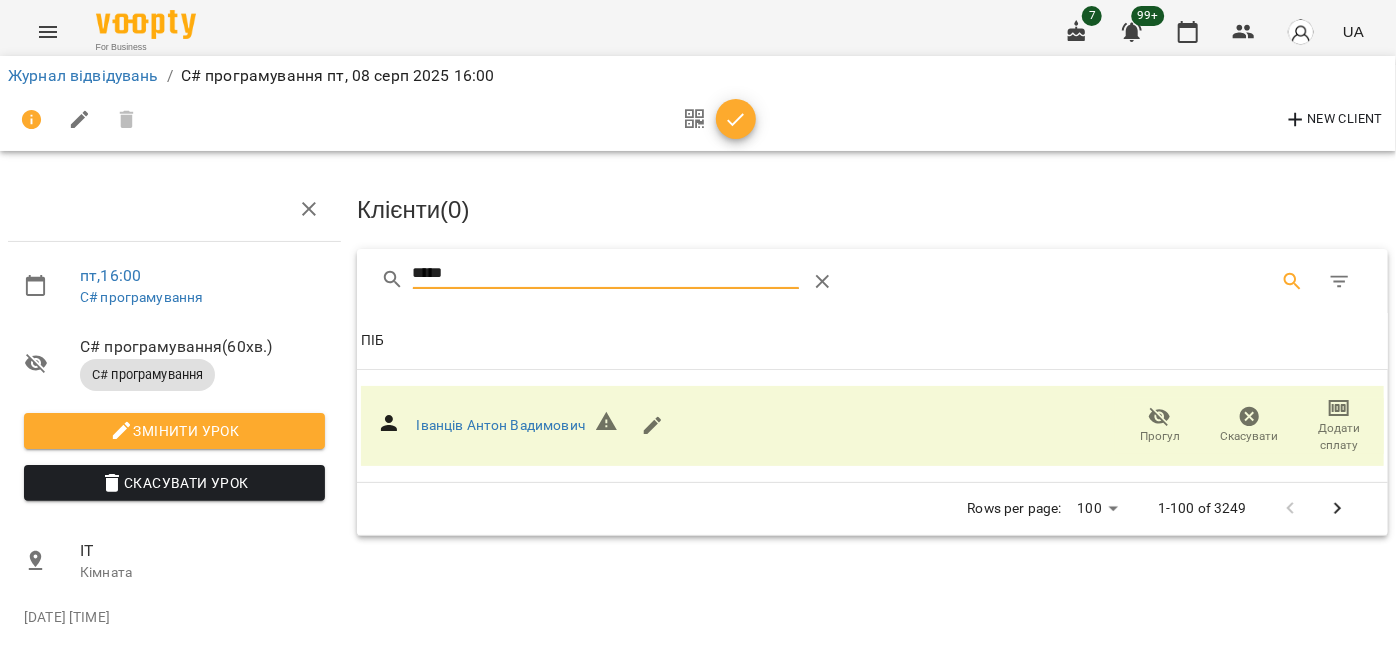 drag, startPoint x: 379, startPoint y: 265, endPoint x: 327, endPoint y: 261, distance: 52.153618 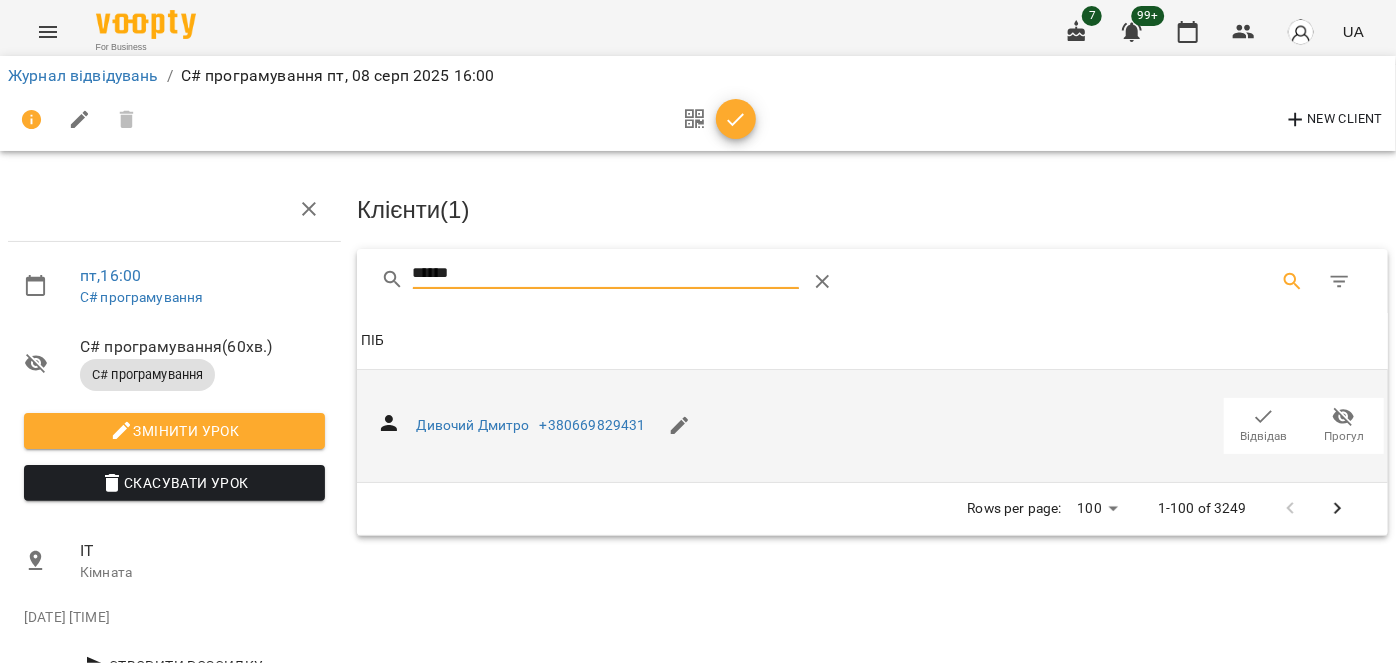 type on "******" 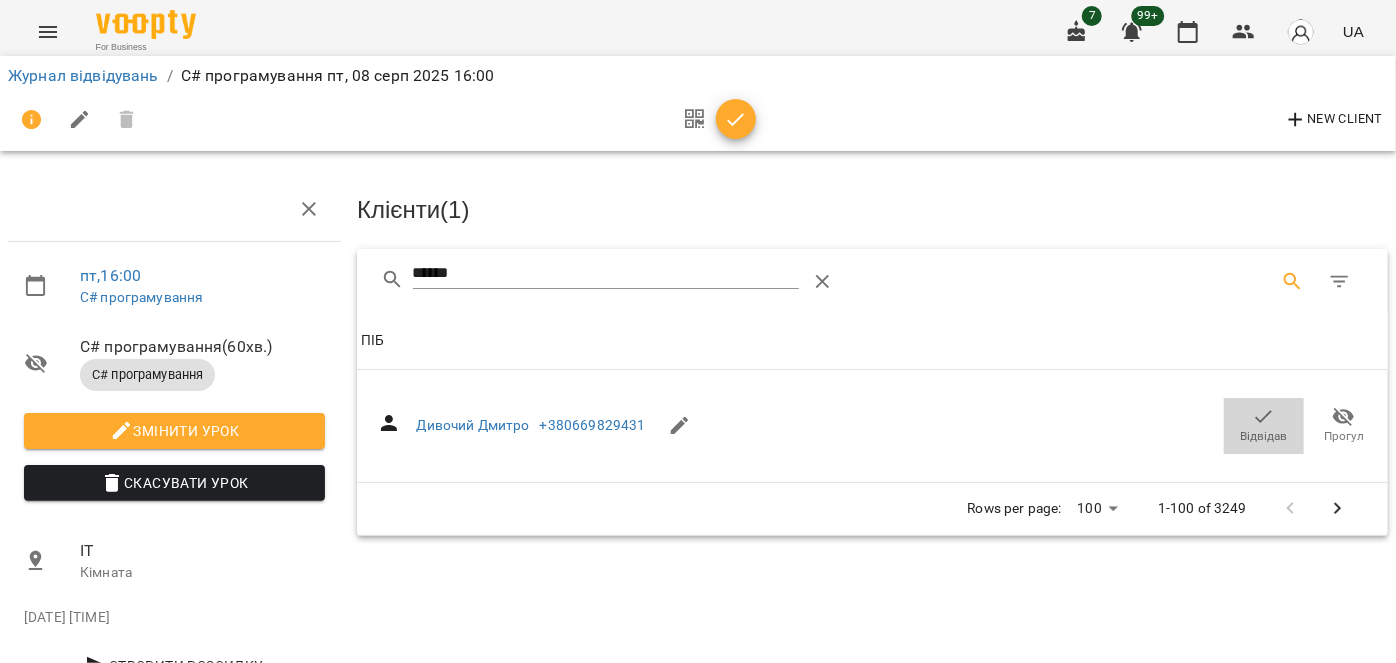 drag, startPoint x: 1258, startPoint y: 430, endPoint x: 616, endPoint y: 328, distance: 650.0523 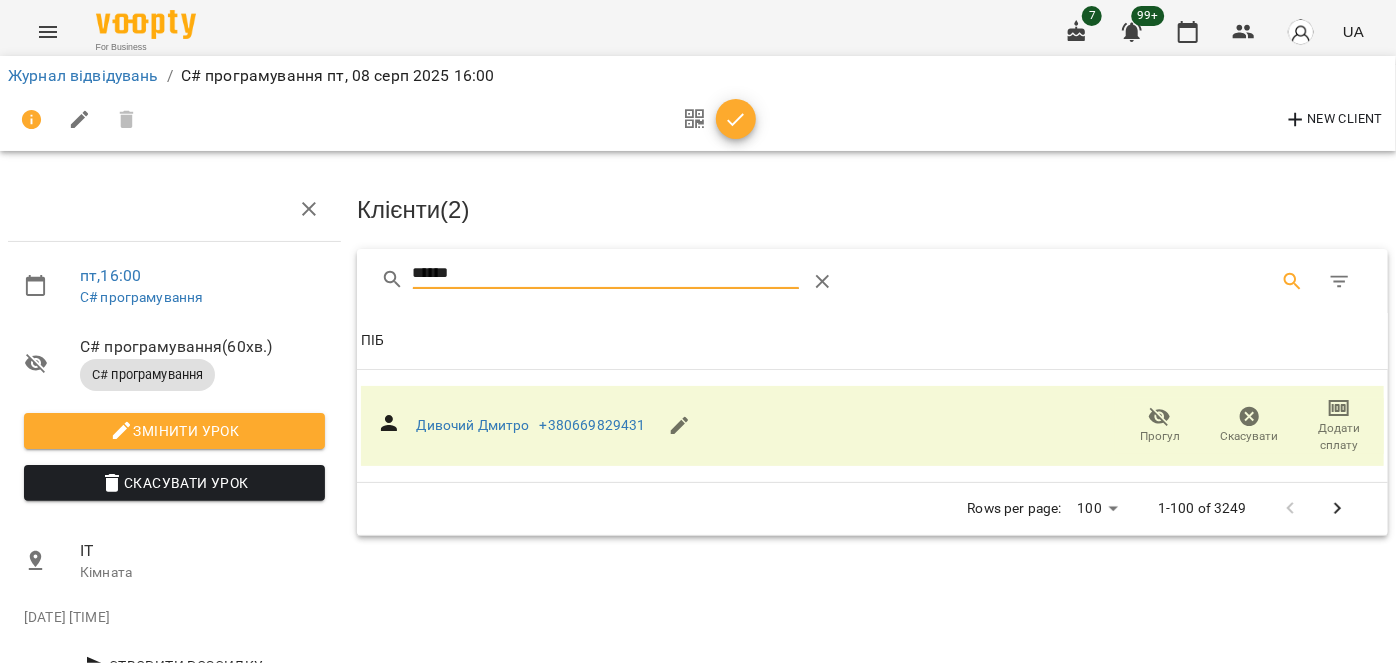 drag, startPoint x: 530, startPoint y: 266, endPoint x: 263, endPoint y: 267, distance: 267.00186 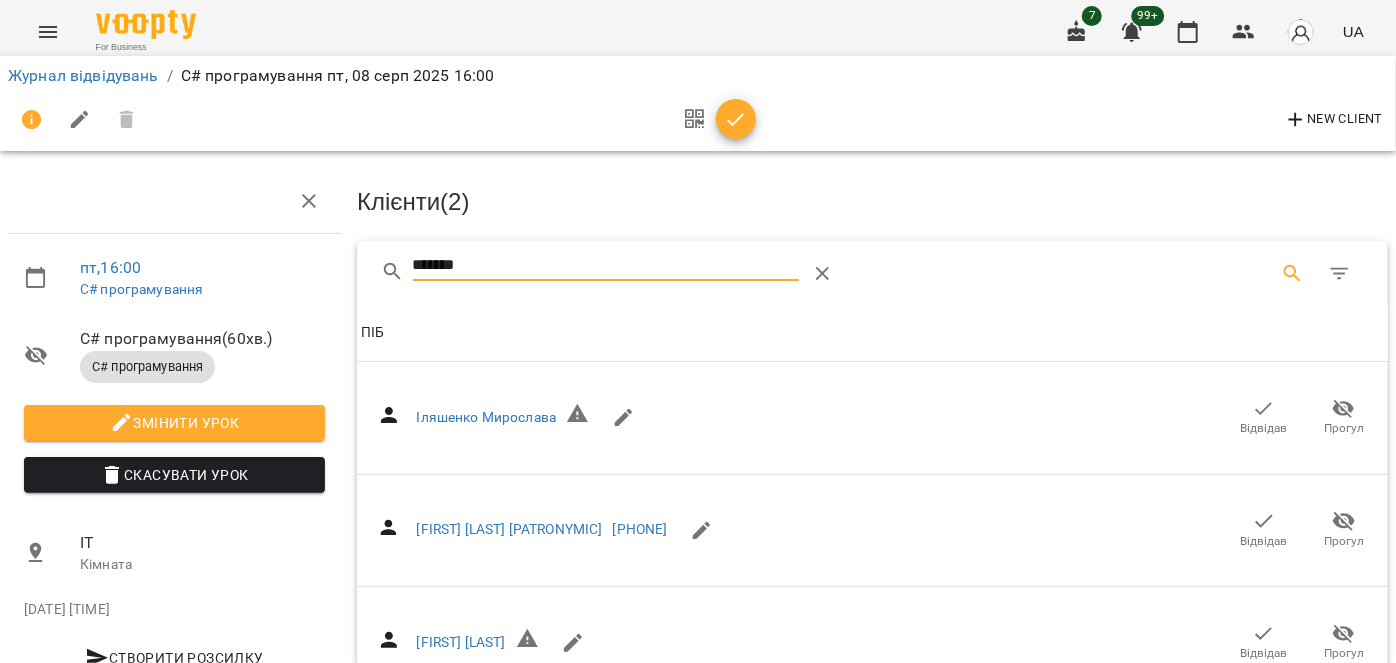 scroll, scrollTop: 234, scrollLeft: 0, axis: vertical 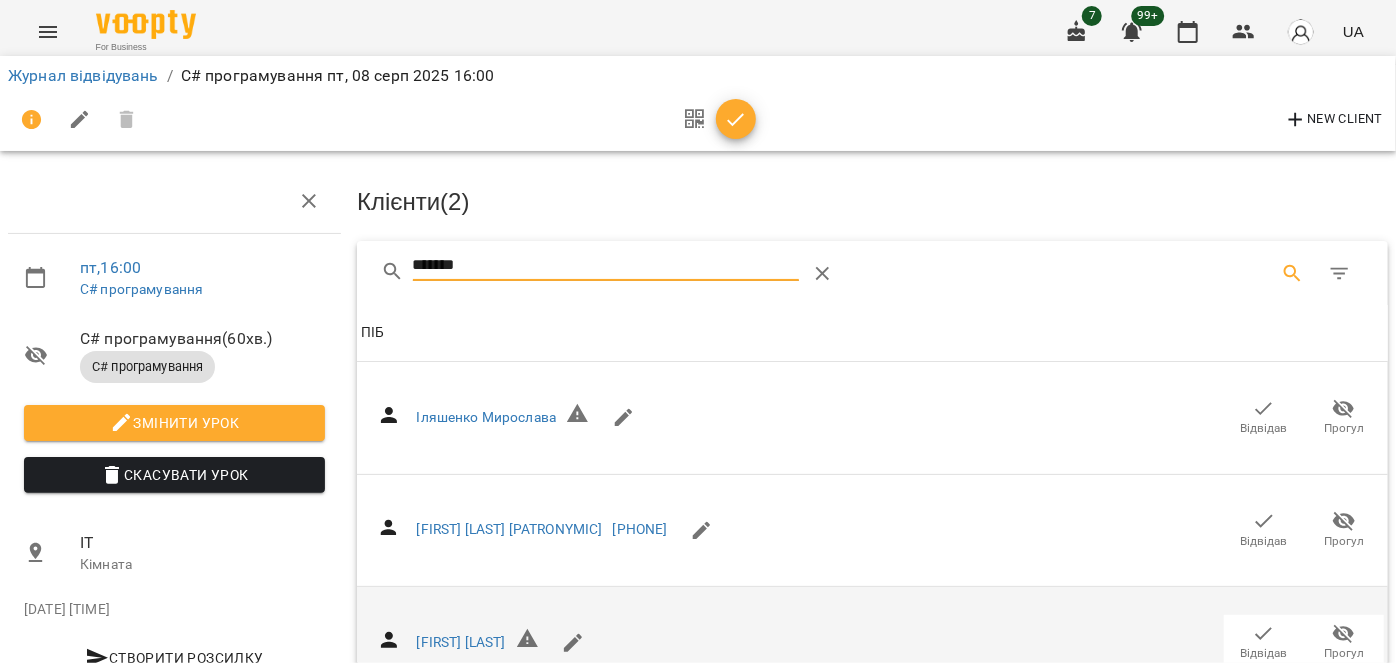type on "*******" 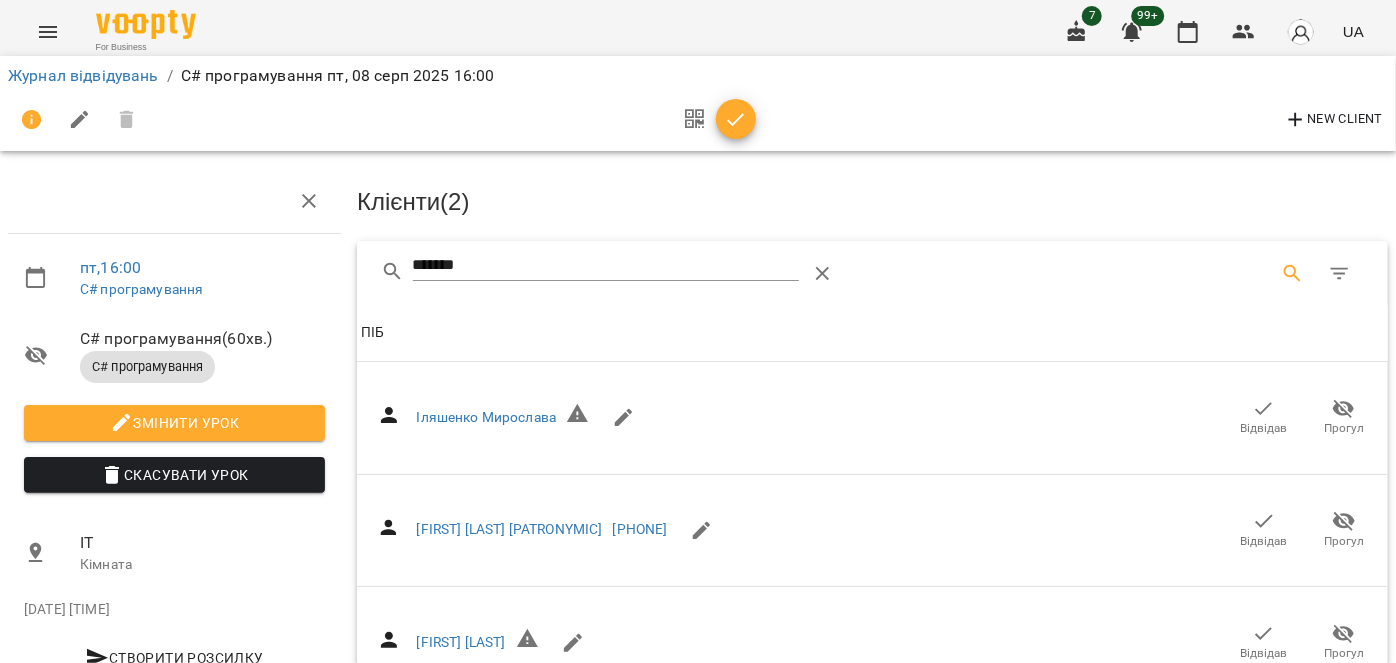 scroll, scrollTop: 0, scrollLeft: 0, axis: both 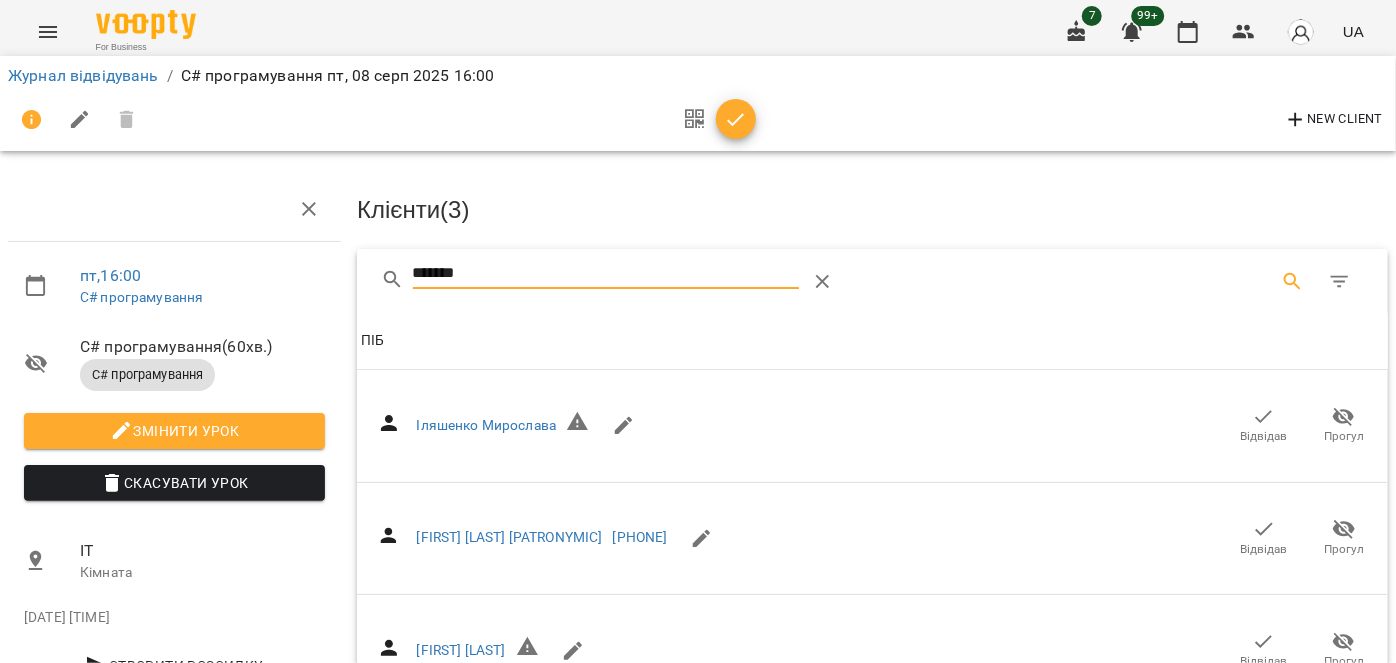 drag, startPoint x: 538, startPoint y: 275, endPoint x: 388, endPoint y: 282, distance: 150.16324 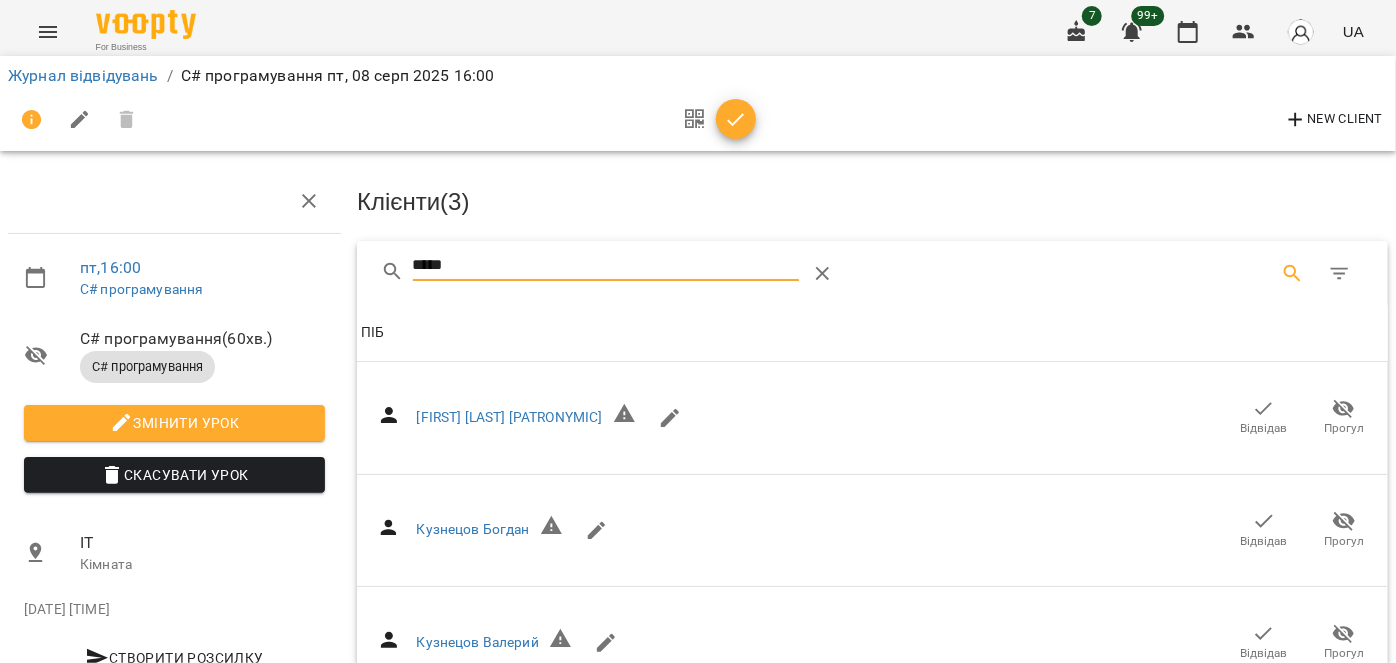 scroll, scrollTop: 454, scrollLeft: 0, axis: vertical 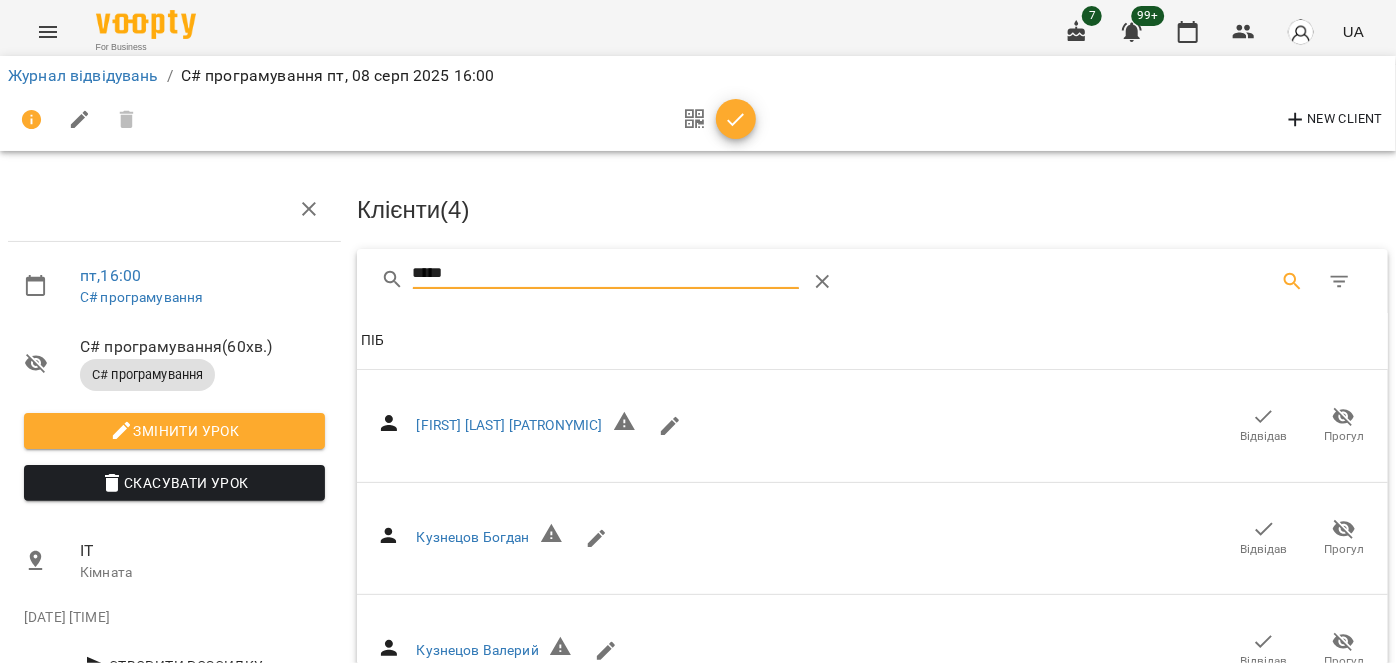 drag, startPoint x: 477, startPoint y: 264, endPoint x: 392, endPoint y: 255, distance: 85.47514 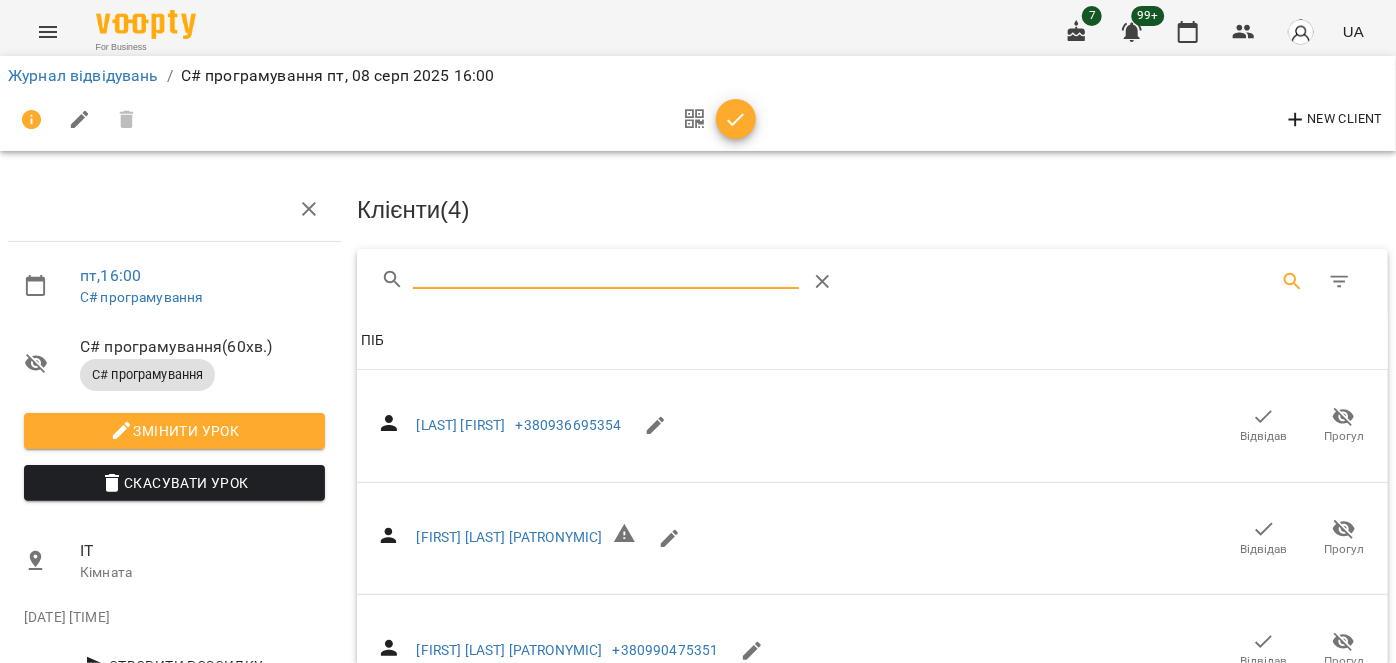 click at bounding box center [606, 274] 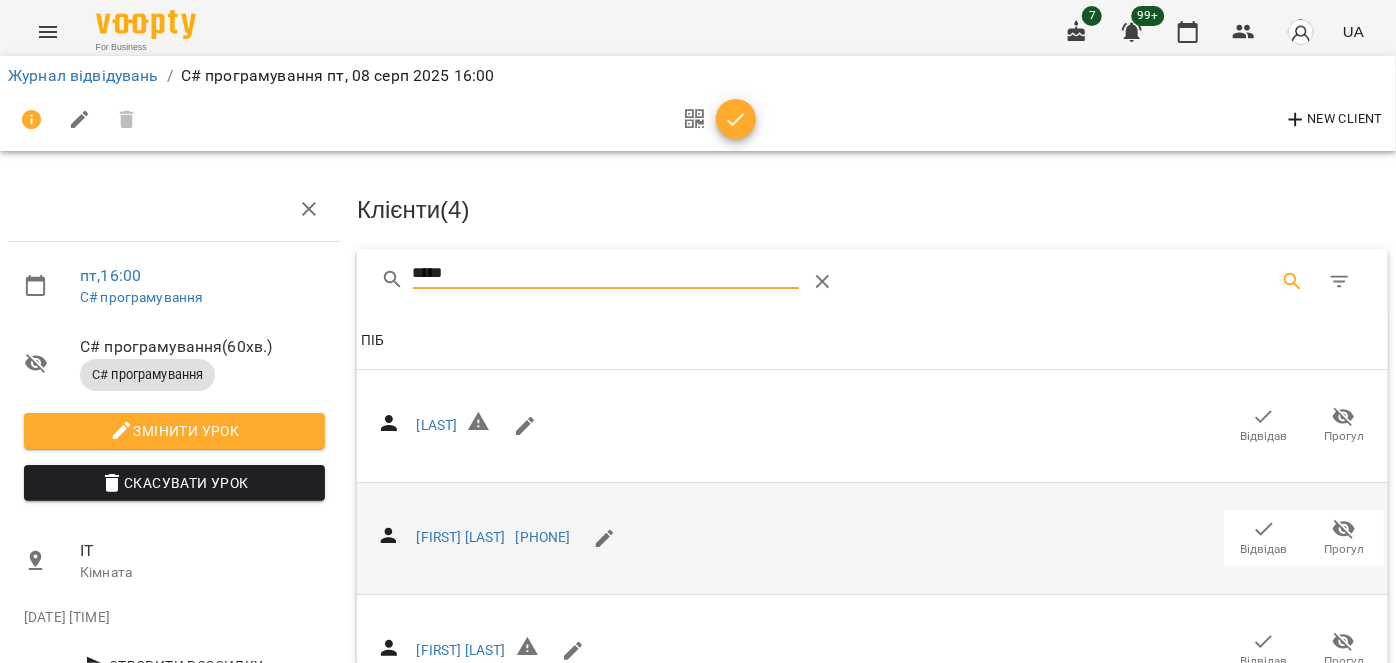 type on "*****" 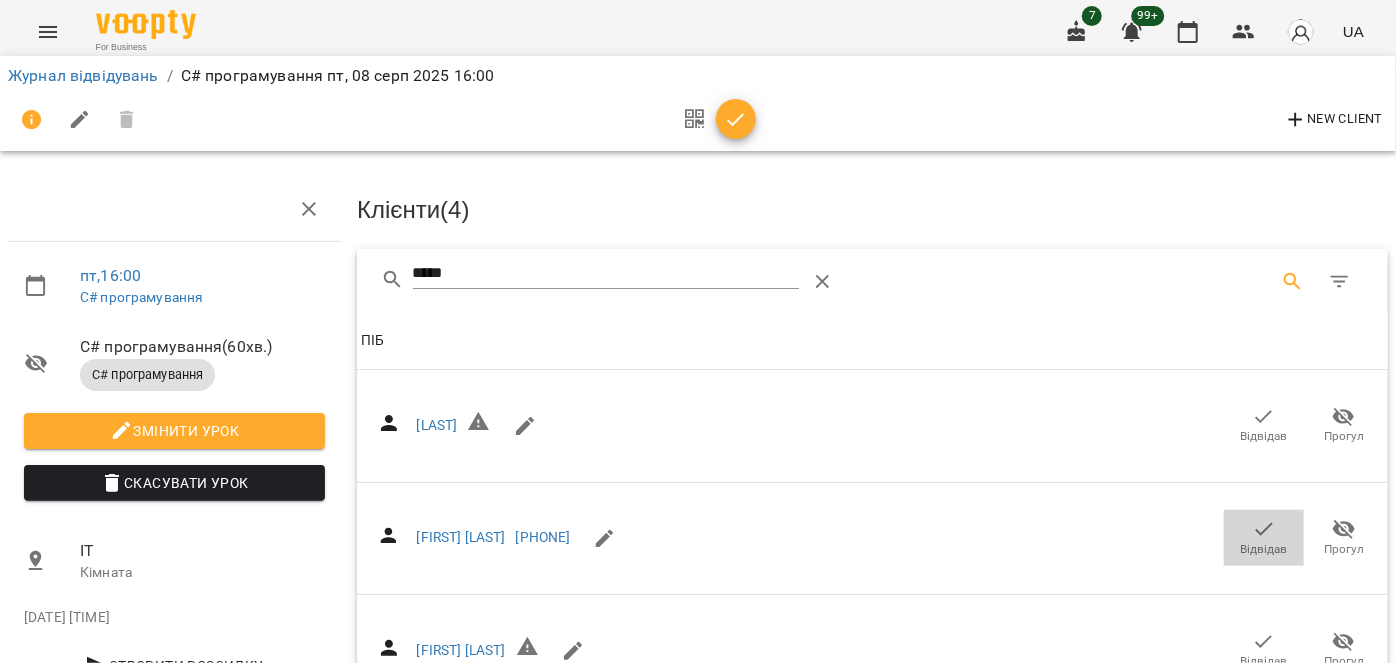 drag, startPoint x: 1258, startPoint y: 513, endPoint x: 656, endPoint y: 326, distance: 630.3753 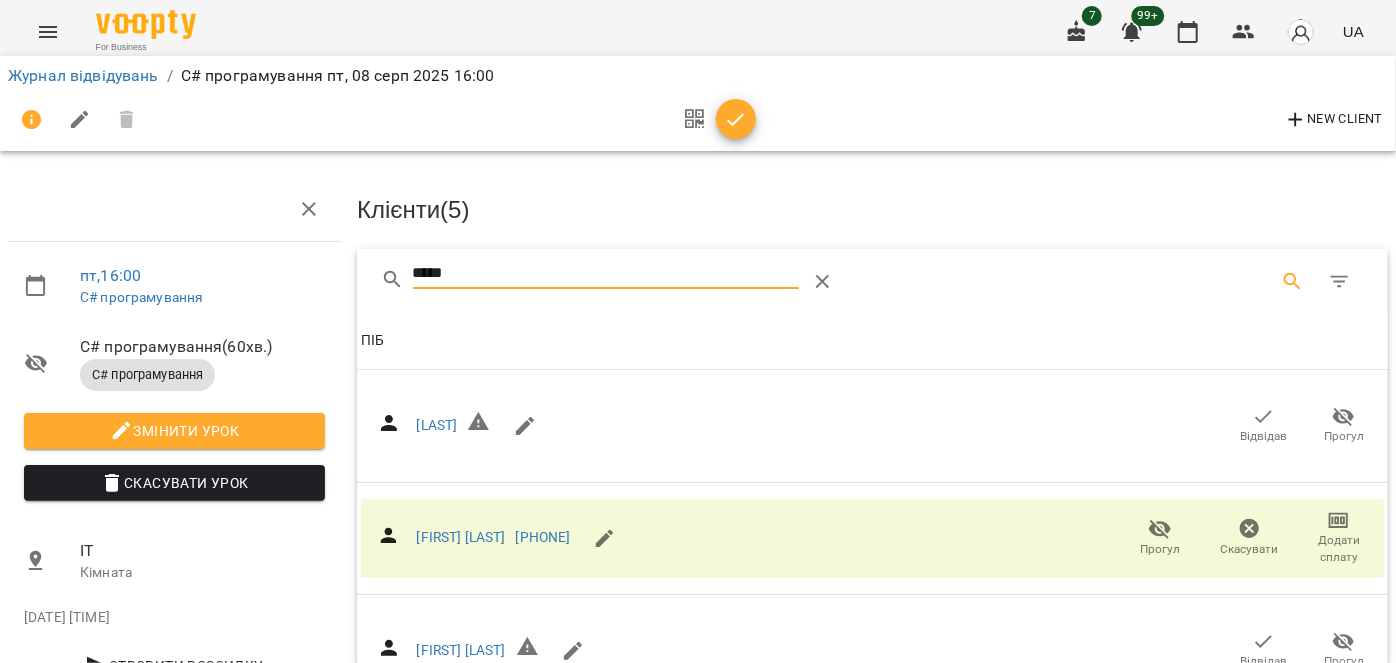 drag, startPoint x: 521, startPoint y: 270, endPoint x: 394, endPoint y: 263, distance: 127.192764 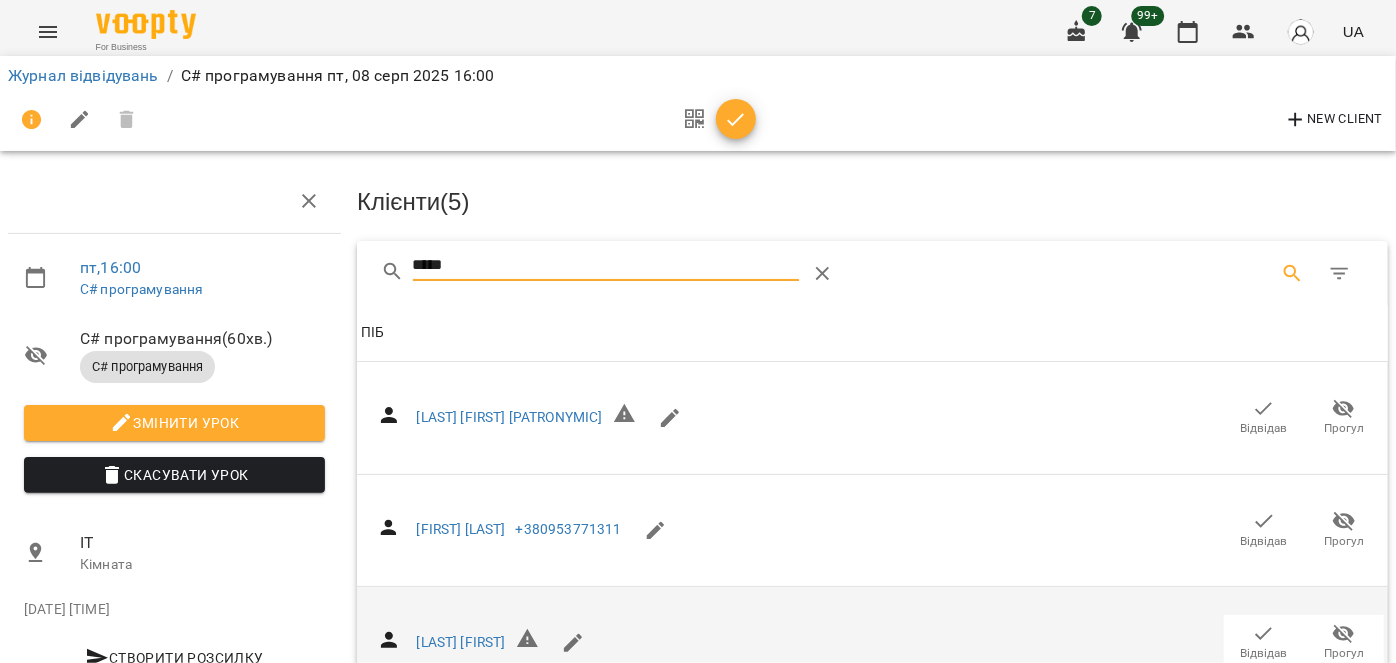scroll, scrollTop: 90, scrollLeft: 0, axis: vertical 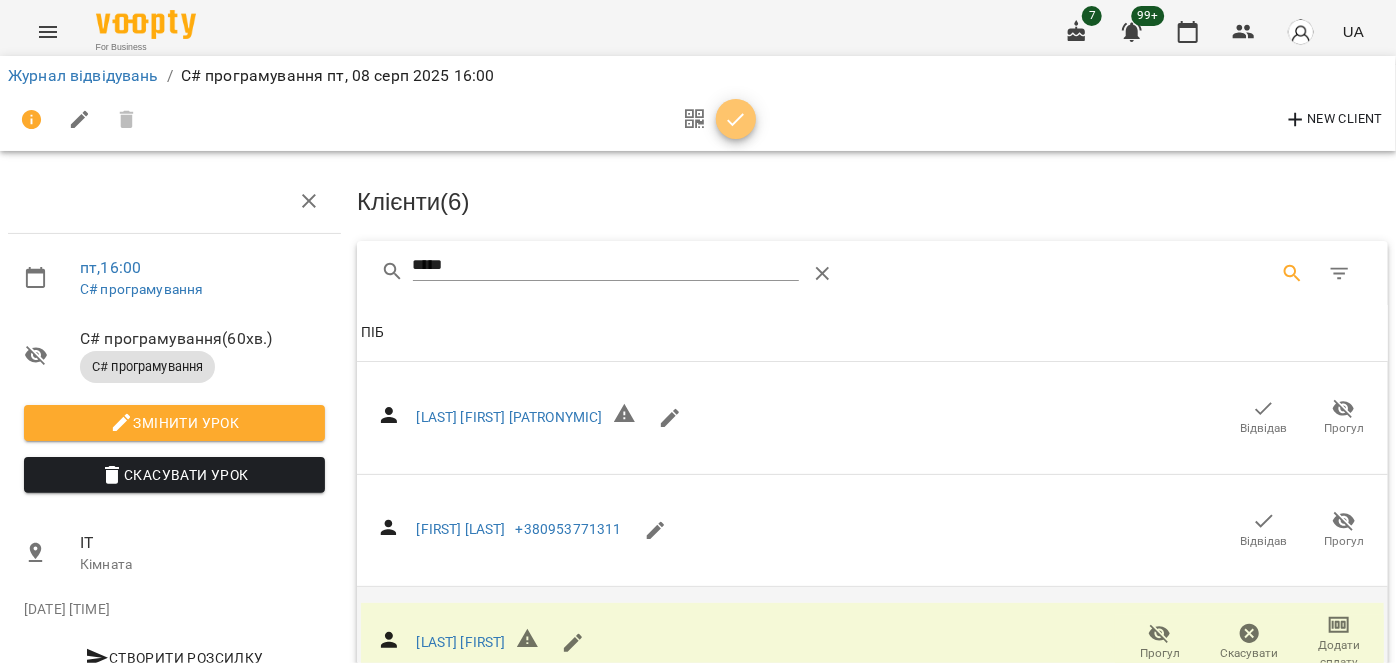 click 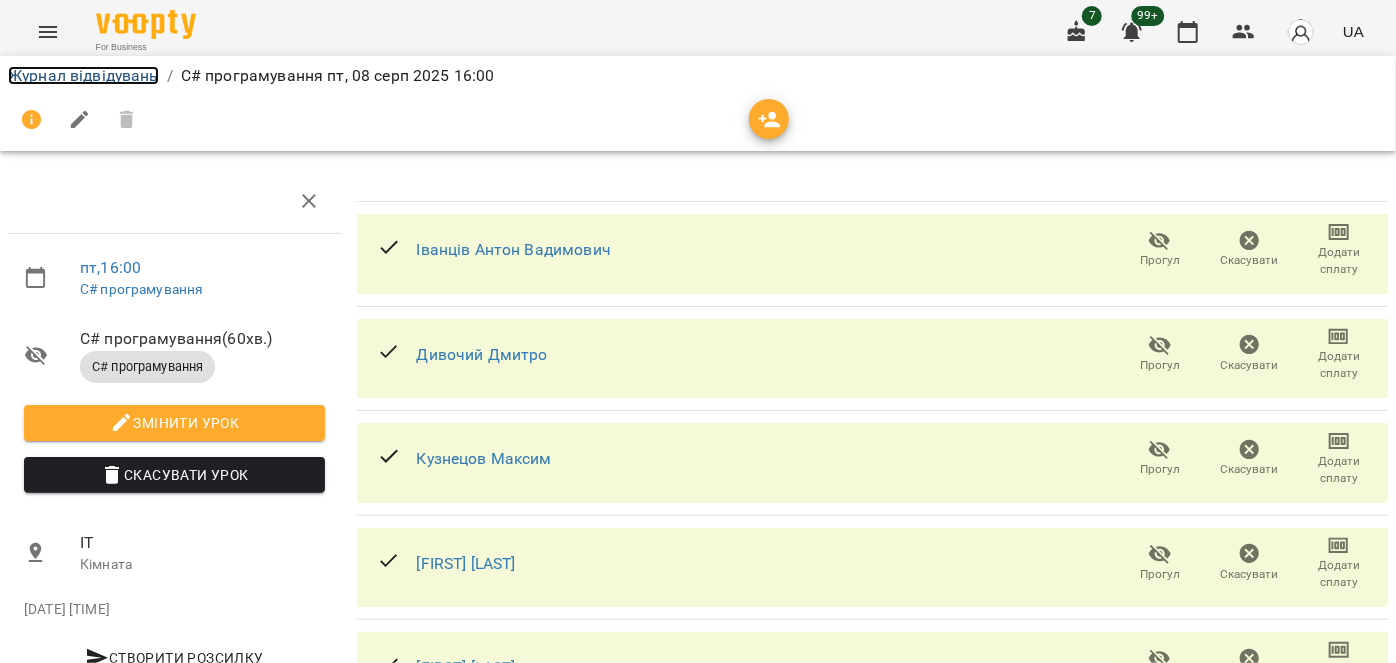 click on "Журнал відвідувань" at bounding box center [83, 75] 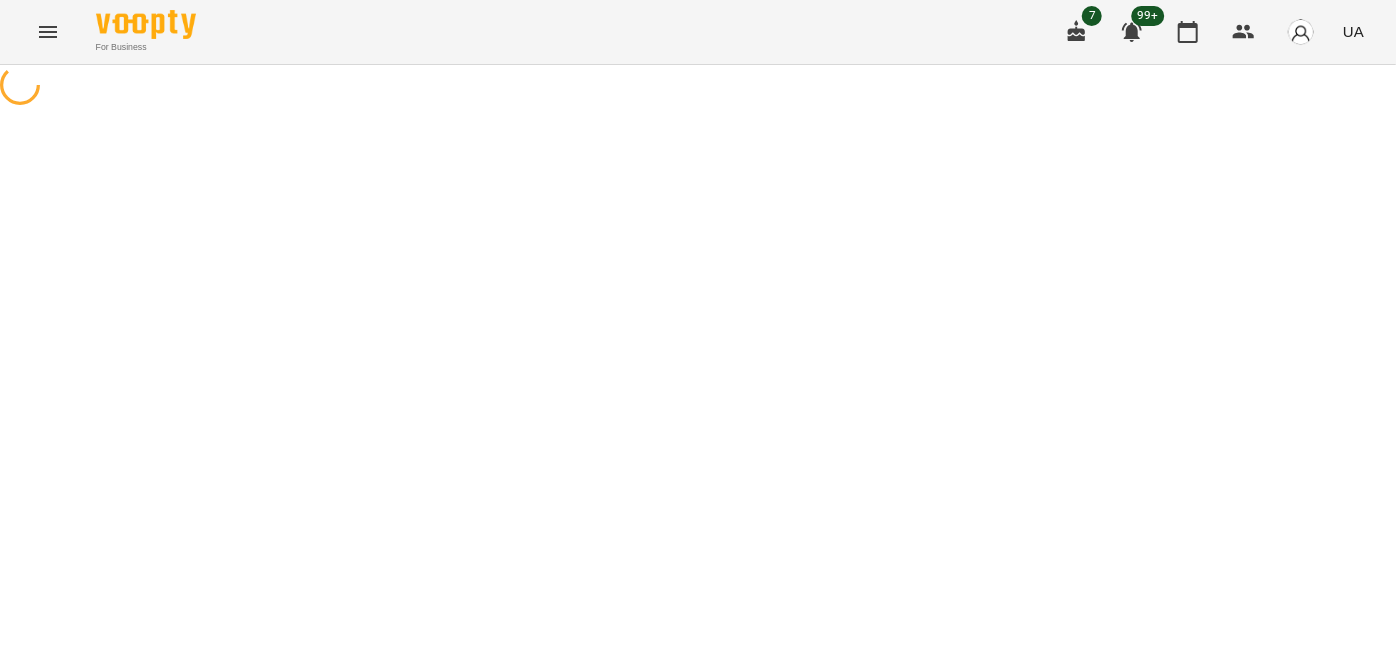scroll, scrollTop: 0, scrollLeft: 0, axis: both 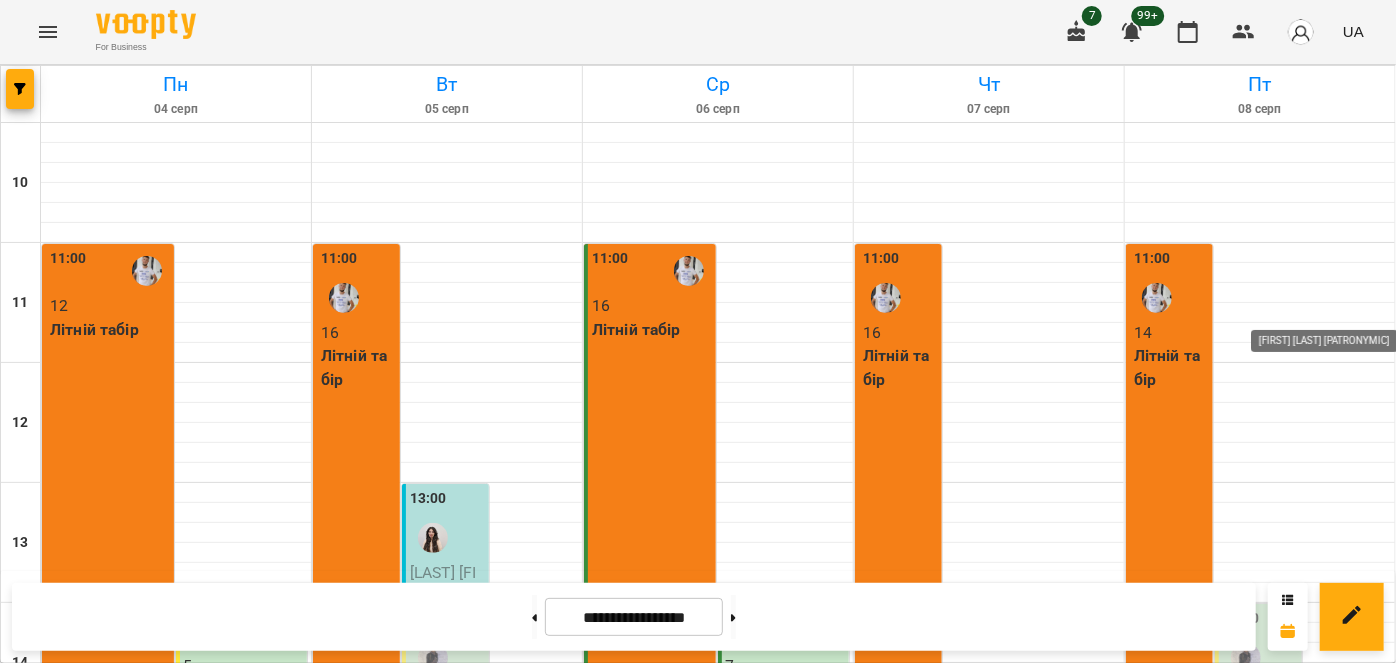 click at bounding box center [1335, 778] 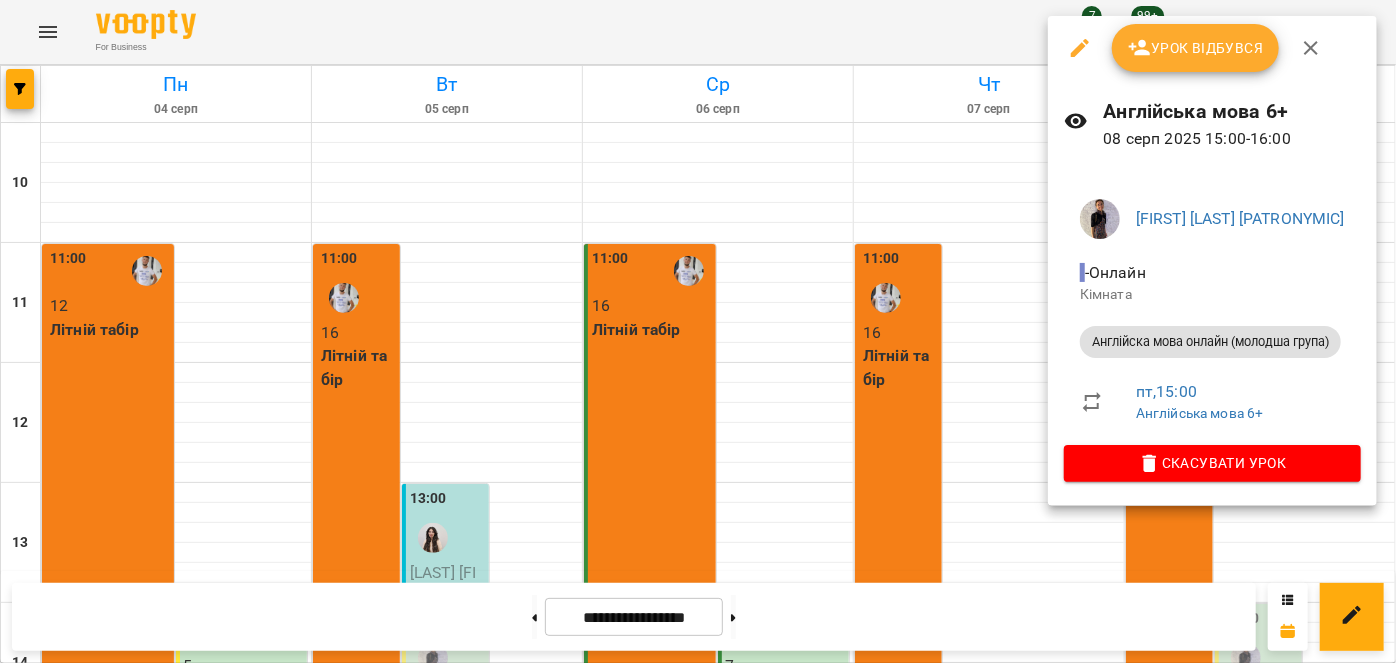 click 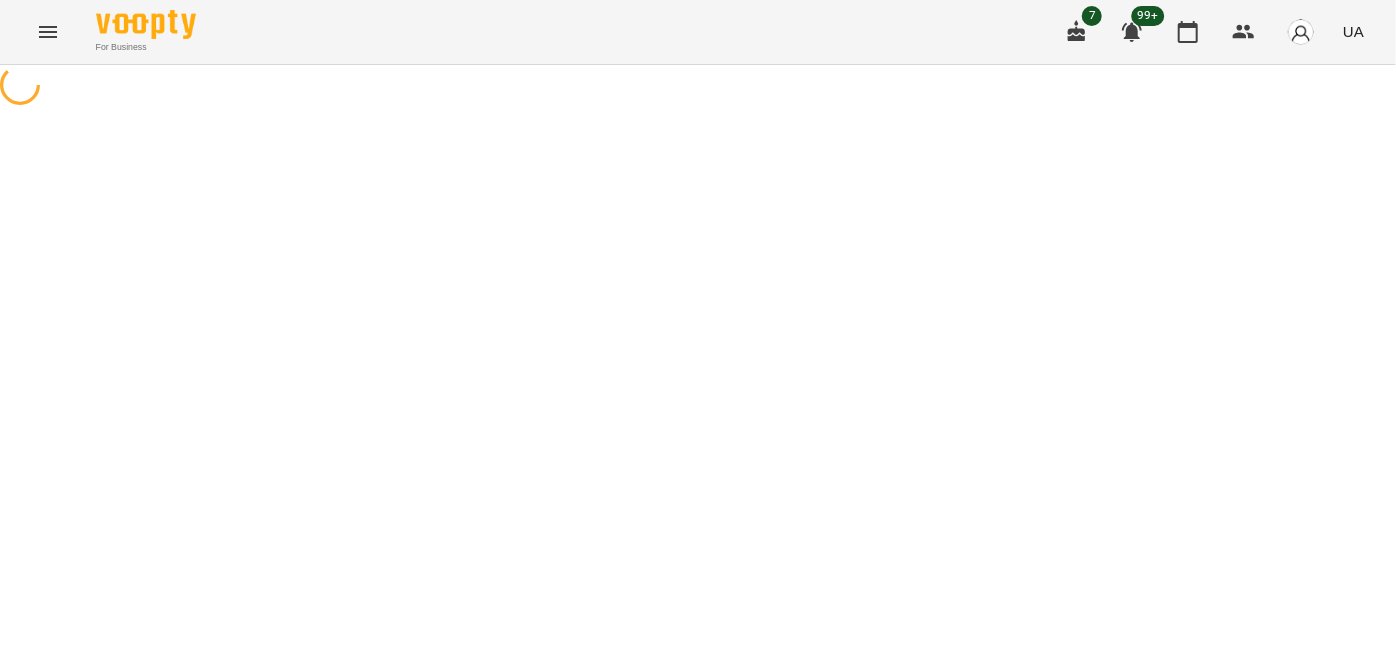 select on "**********" 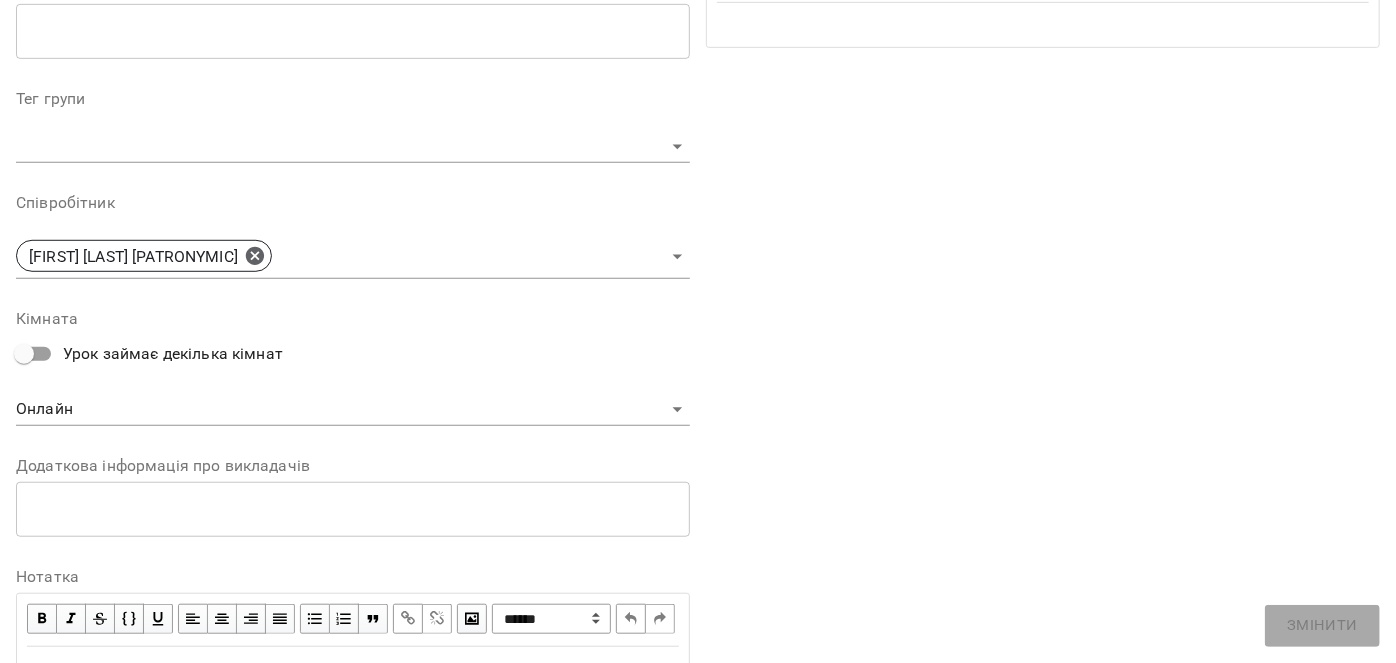 scroll, scrollTop: 545, scrollLeft: 0, axis: vertical 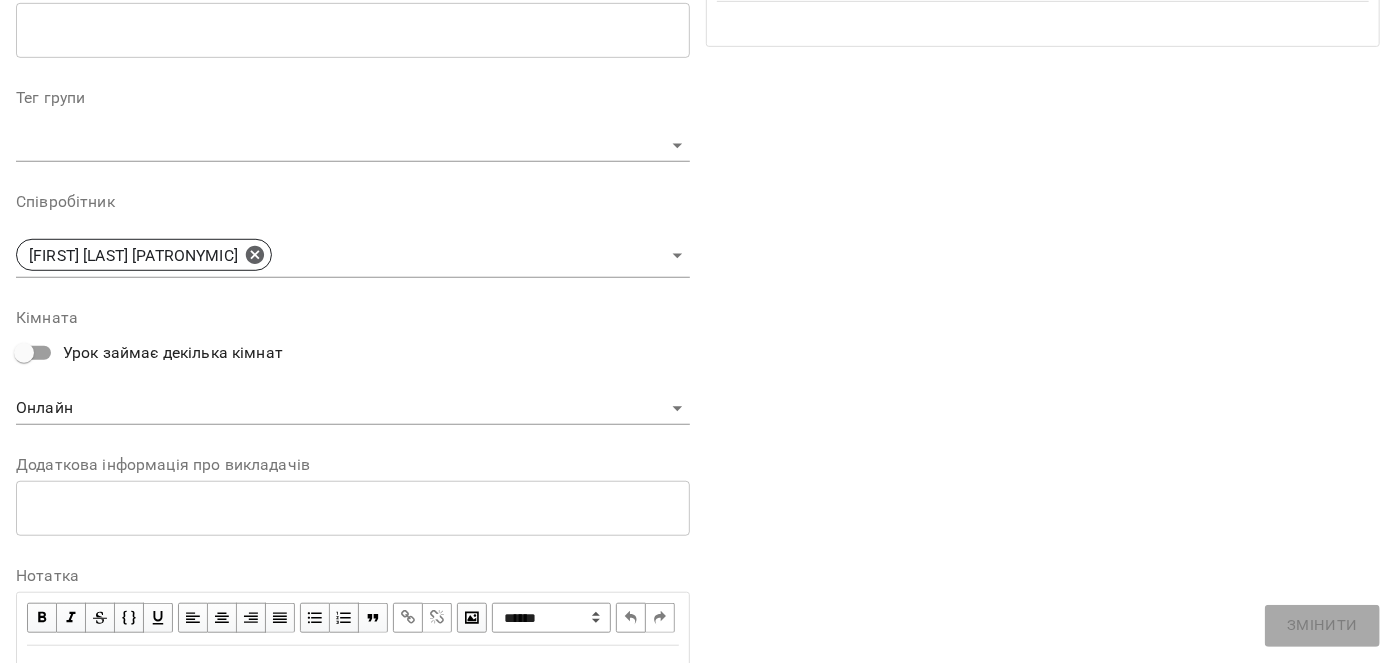 click on "For Business 7 99+ UA Журнал відвідувань / Англійська мова  6+   пт, 08 серп 2025 15:00 / Урок відбувся New Client пт ,  15:00 Англійська мова  6+ Англійська мова  6+ ( 60 хв. ) Англійска мова онлайн (молодша група) Змінити урок Скасувати Урок [FIRST] [LAST]  Онлайн Кімната https://www.voopty.com.ua/studio/656994d9467747b44d24522b/class/65a0028da7df8ca6d780b4a8202508081500 Leads Воронка, в яку потрапляють нові ліди 2025-08-08 17:33:41 Клієнти ( 0 ) Клієнти ( 0 ) Клієнти ( 0 ) ПІБ ПІБ
[FIRST] [LAST] +[PHONE] Відвідав Прогул ПІБ   [FIRST] [LAST] Відвідав Прогул ПІБ +[PHONE] Відвідав Прогул" at bounding box center (698, 5843) 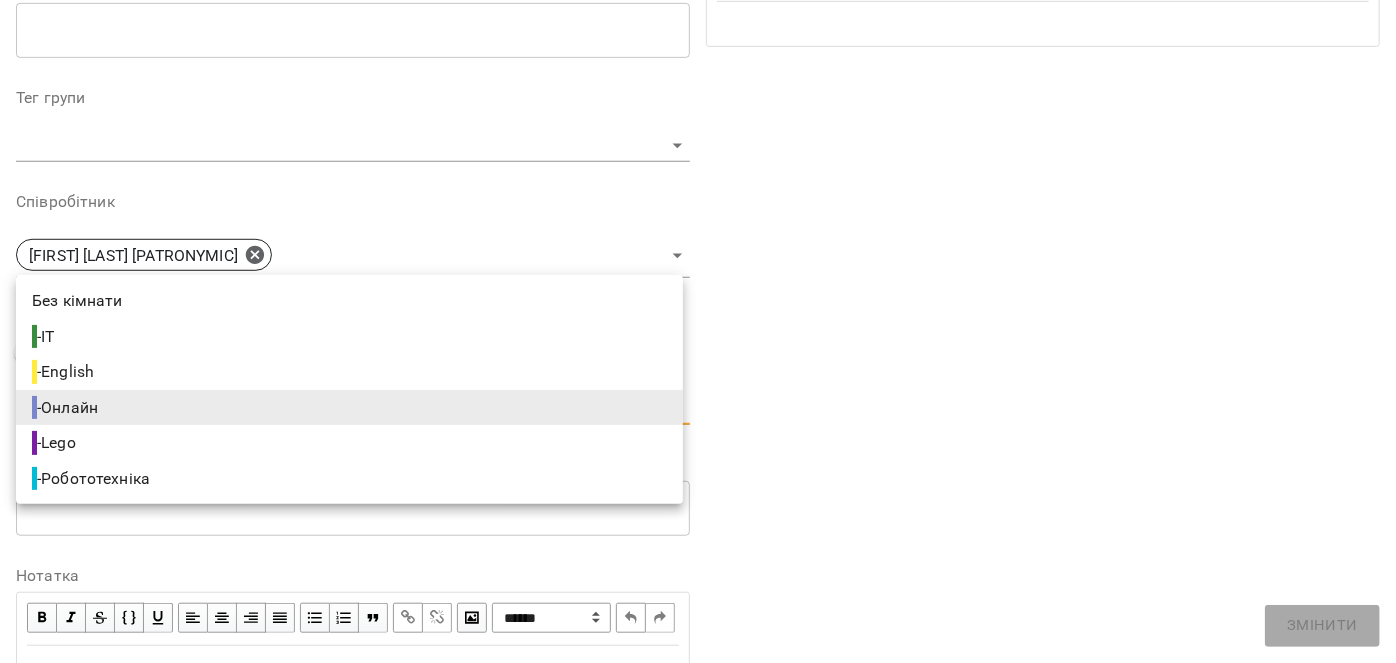 click on "-  English" at bounding box center (65, 372) 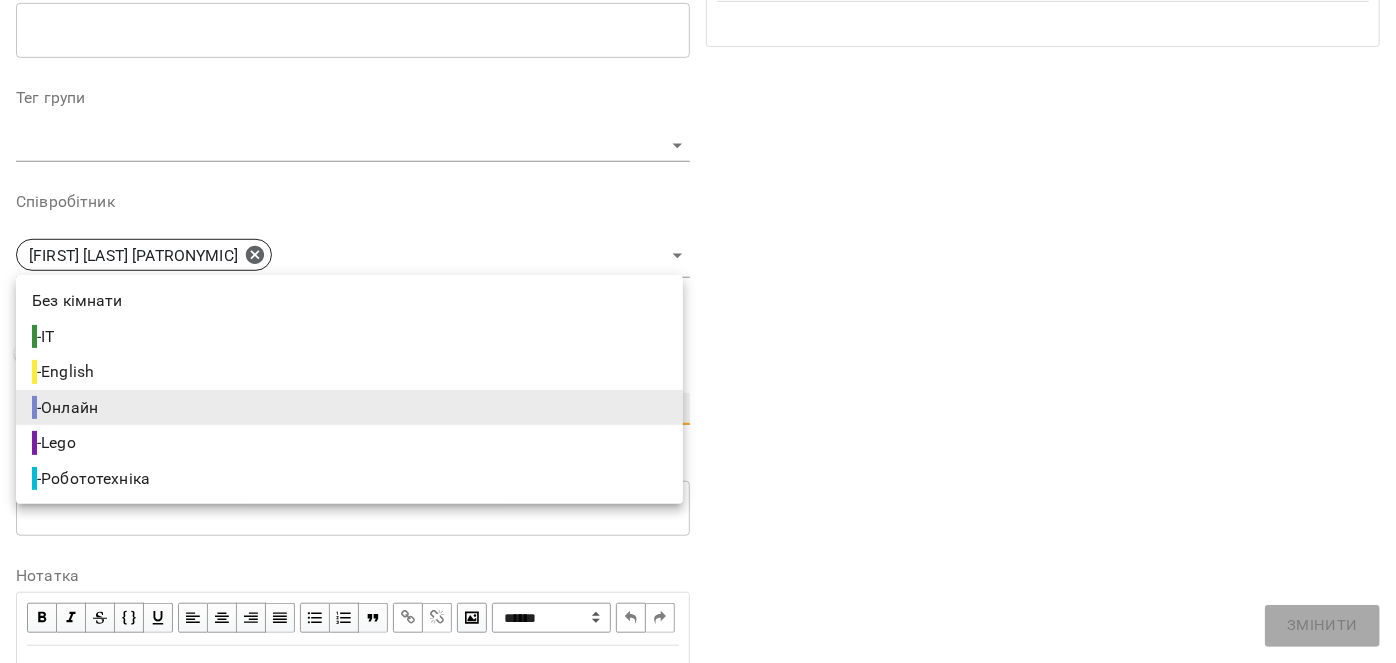 type on "**********" 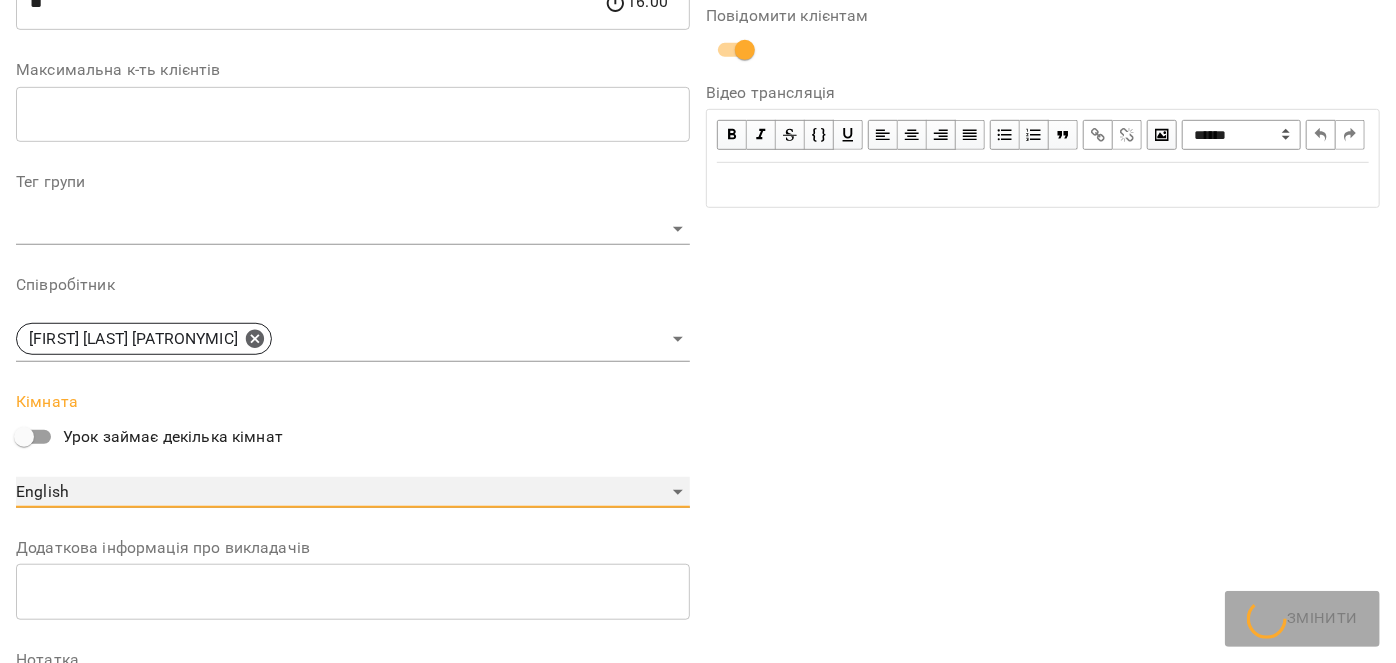 scroll, scrollTop: 629, scrollLeft: 0, axis: vertical 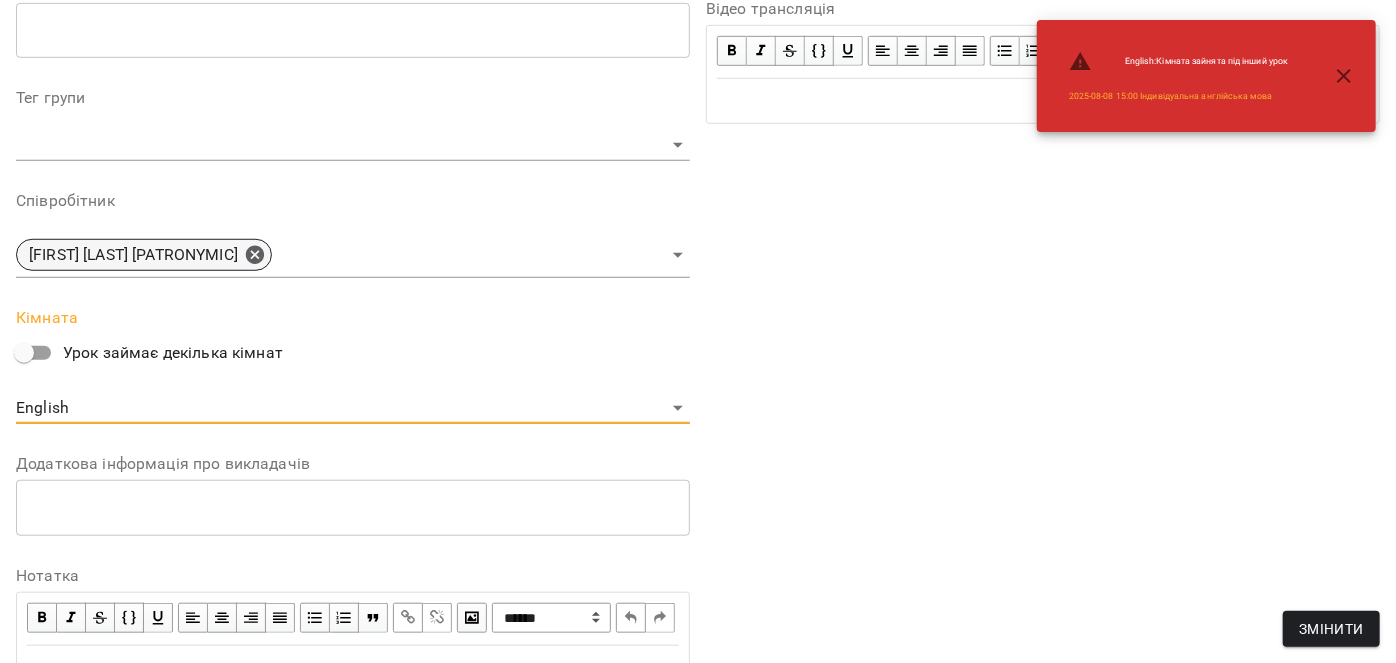 click on "[FIRST] [LAST] [PATRONYMIC]" at bounding box center [144, 255] 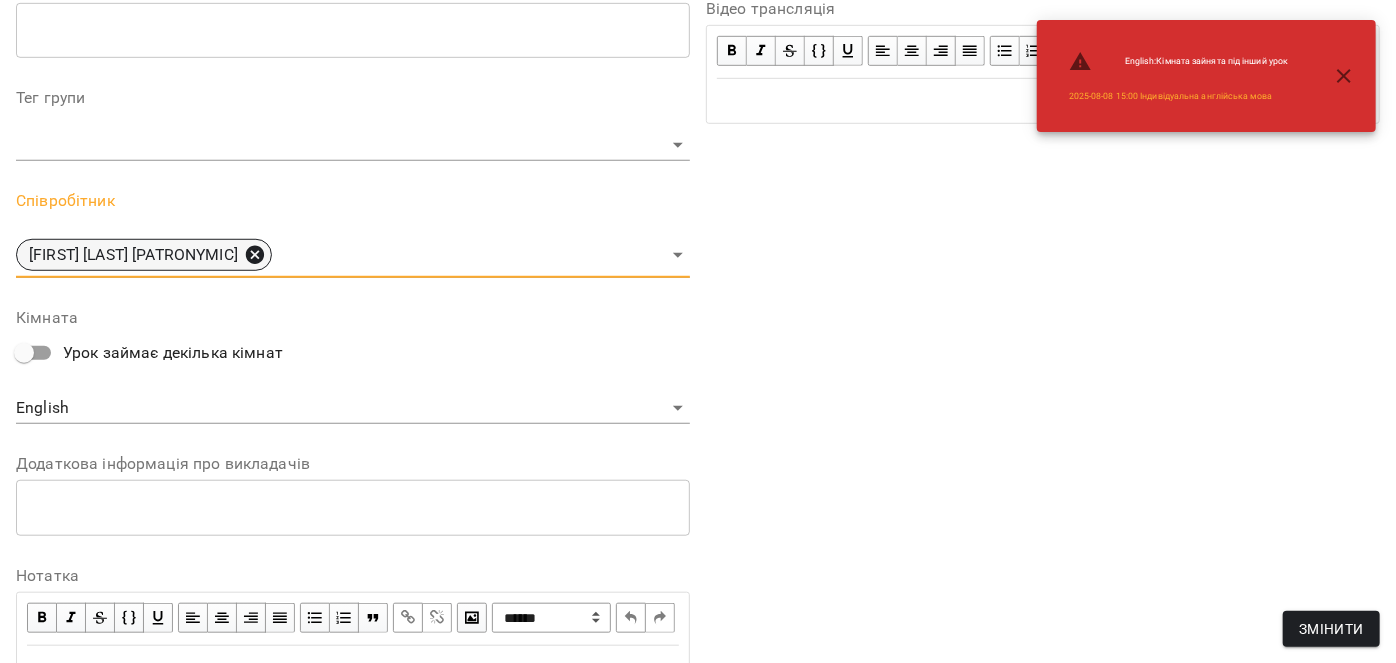 click 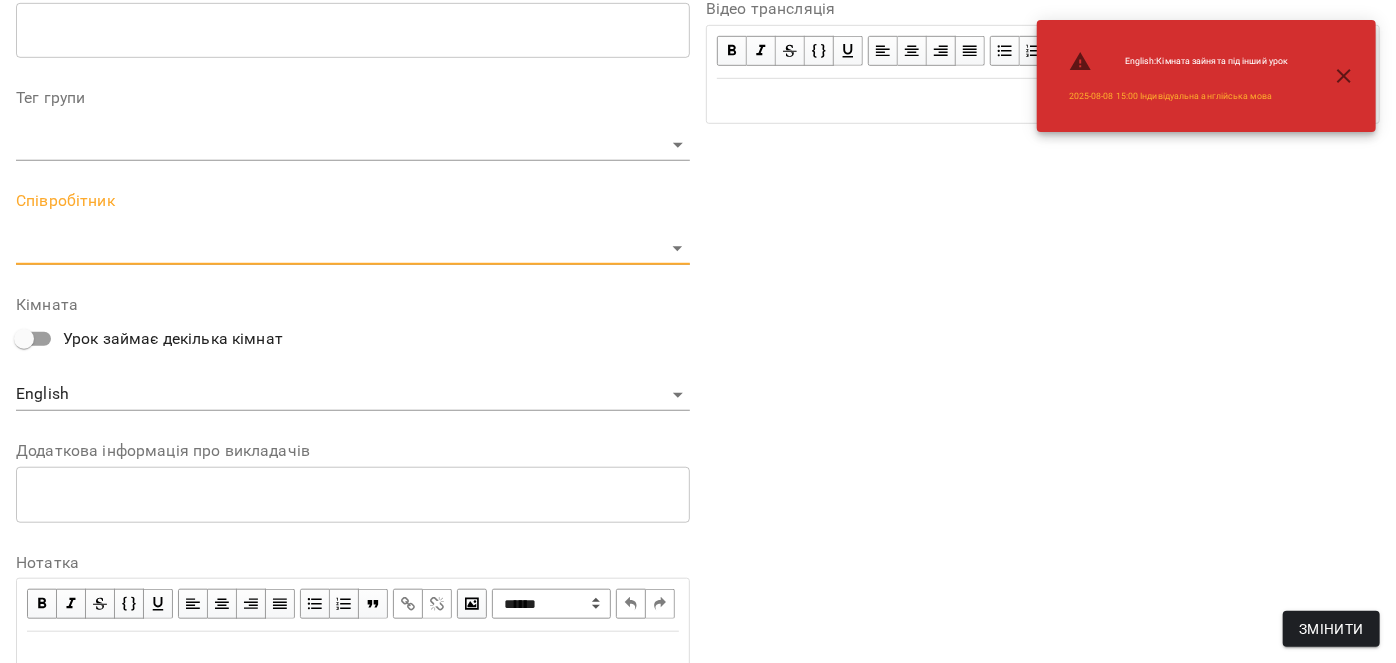 click on "For Business 7 99+ UA Журнал відвідувань / Англійська мова  6+   пт, 08 серп 2025 15:00 / Урок відбувся New Client пт ,  15:00 Англійська мова  6+ Англійська мова  6+ ( 60 хв. ) Англійска мова онлайн (молодша група) Змінити урок Скасувати Урок [FIRST] [LAST]  Онлайн Кімната https://www.voopty.com.ua/studio/656994d9467747b44d24522b/class/65a0028da7df8ca6d780b4a8202508081500 Leads Воронка, в яку потрапляють нові ліди 2025-08-08 17:33:41 Клієнти ( 0 ) Клієнти ( 0 ) Клієнти ( 0 ) ПІБ ПІБ
[FIRST] [LAST] +[PHONE] Відвідав Прогул ПІБ   [FIRST] [LAST] Відвідав Прогул ПІБ +[PHONE] Відвідав Прогул" at bounding box center (698, 5843) 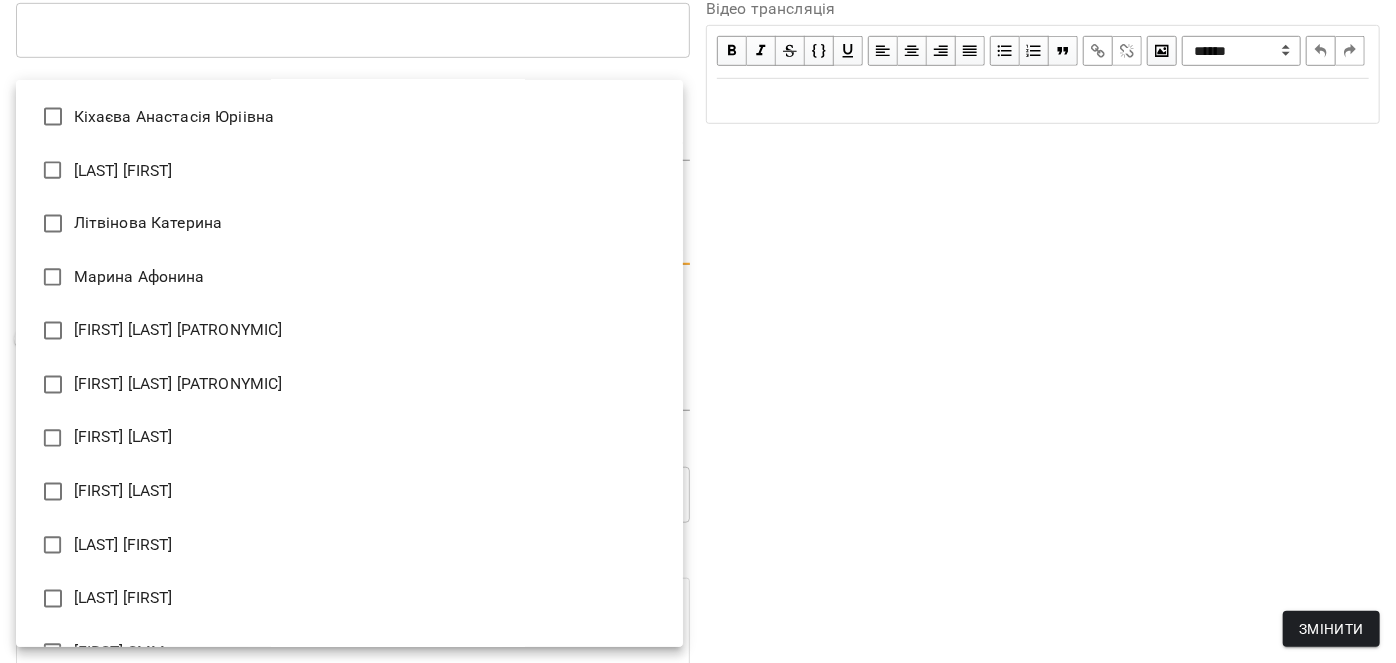 scroll, scrollTop: 1909, scrollLeft: 0, axis: vertical 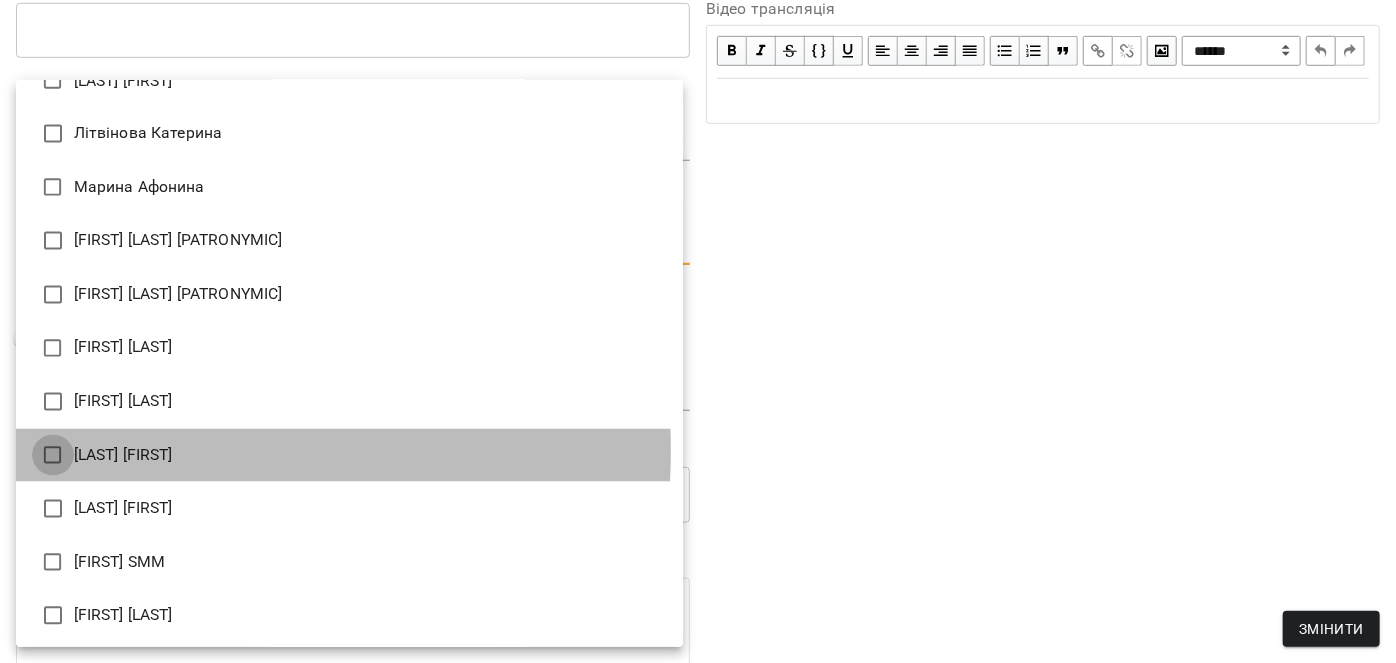 type on "**********" 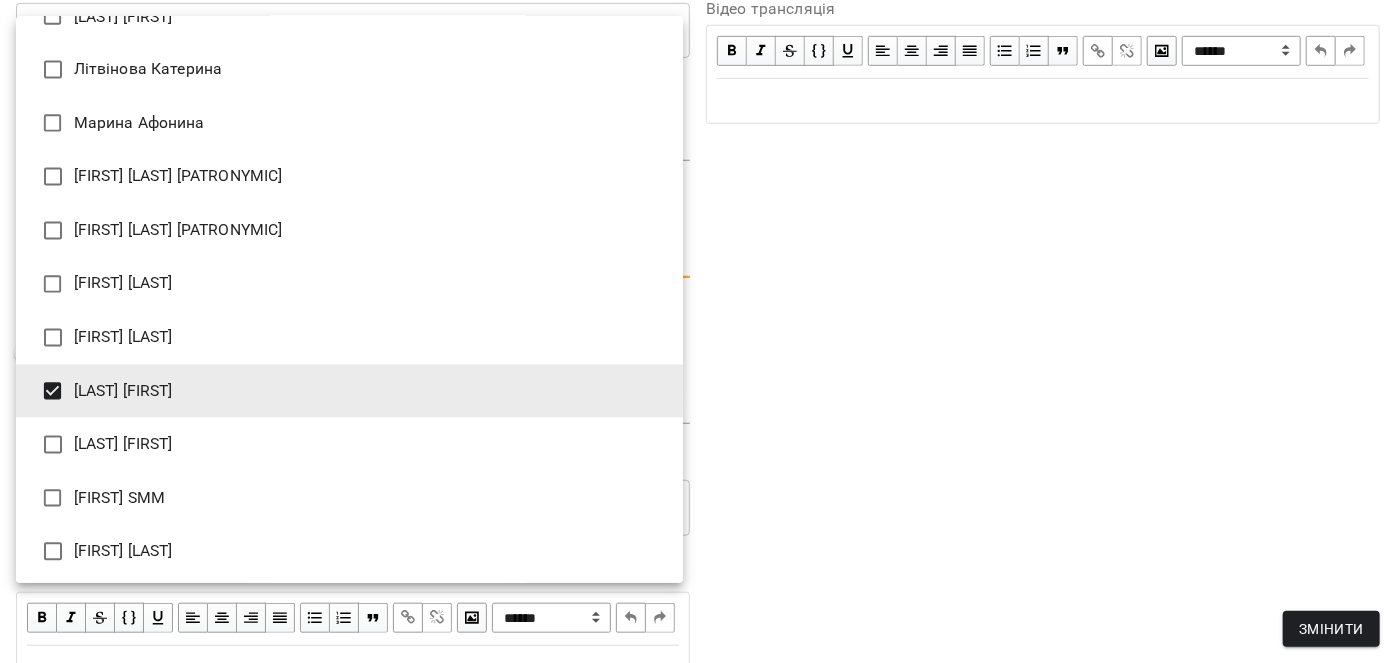 click at bounding box center [698, 331] 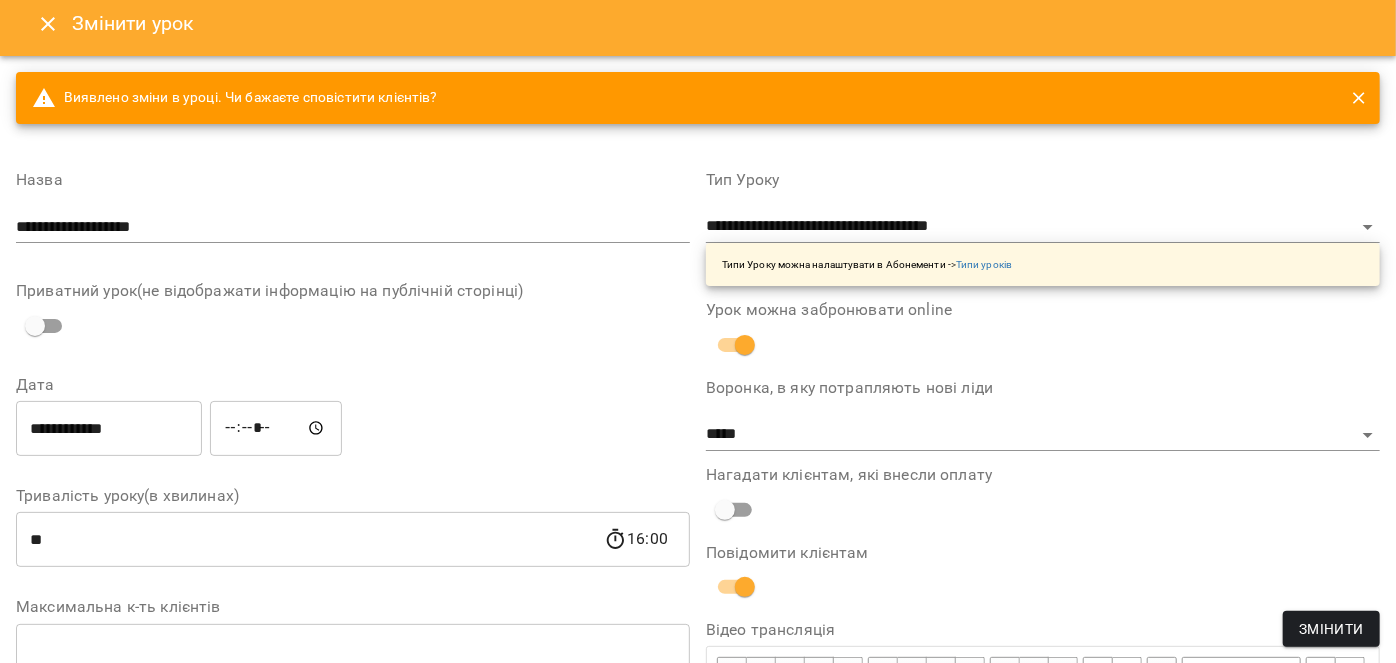 scroll, scrollTop: 0, scrollLeft: 0, axis: both 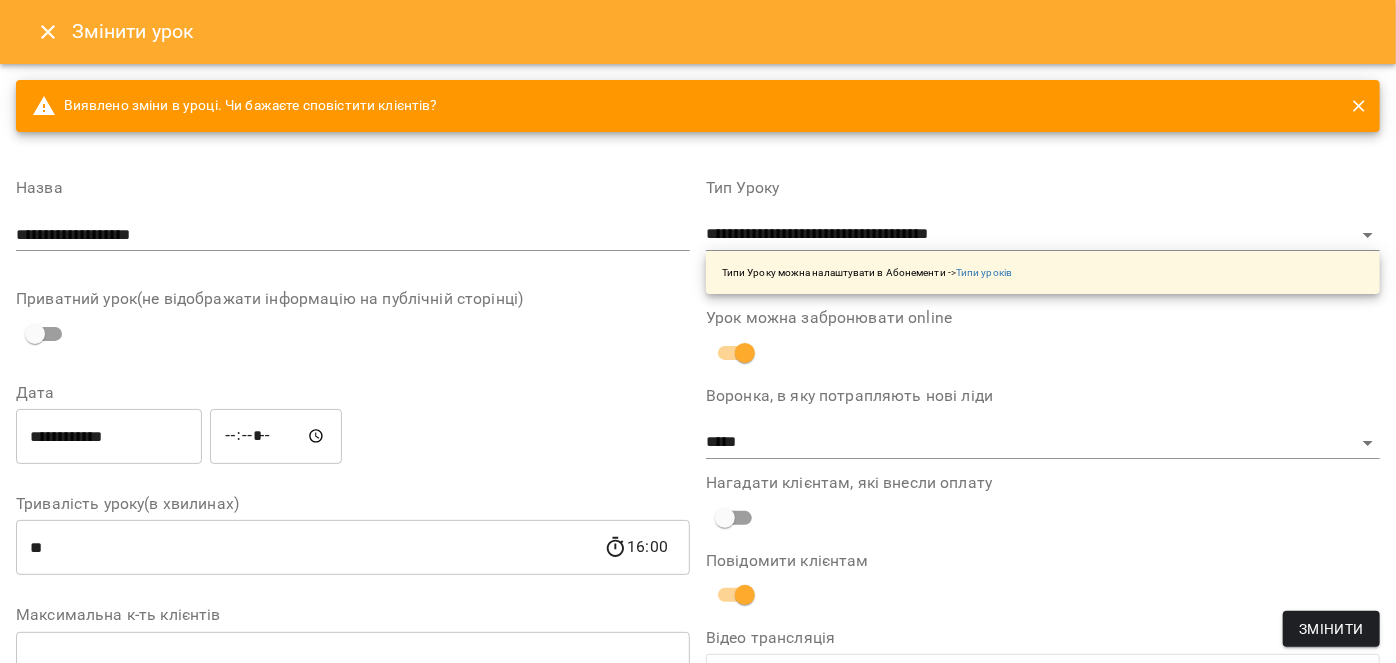 click on "**********" at bounding box center [353, 235] 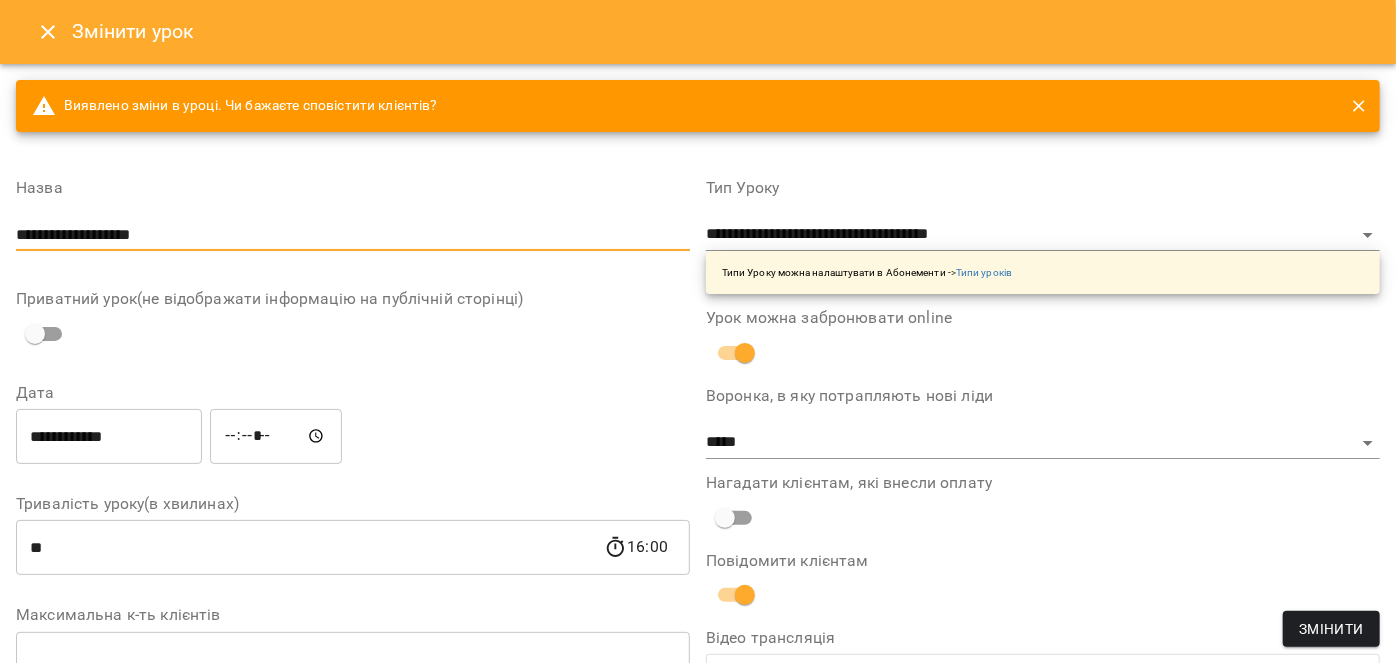 type on "**********" 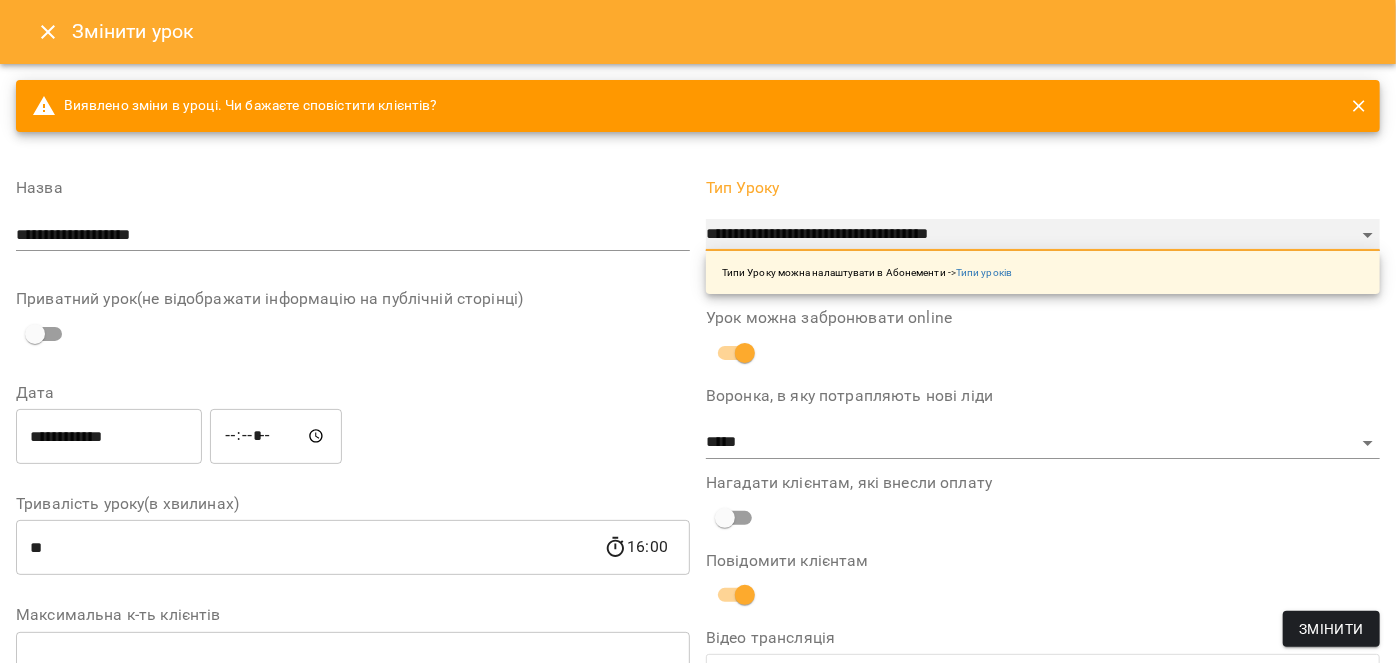click on "**********" at bounding box center (1043, 235) 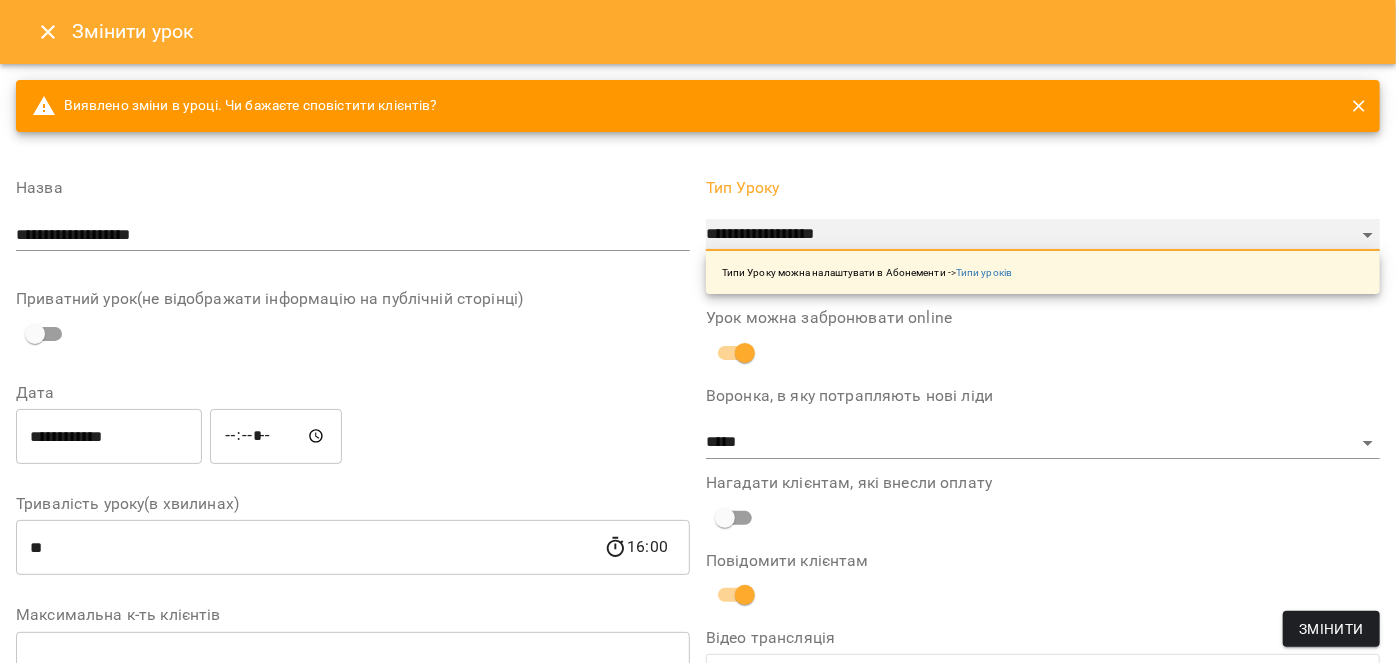 click on "**********" at bounding box center (1043, 235) 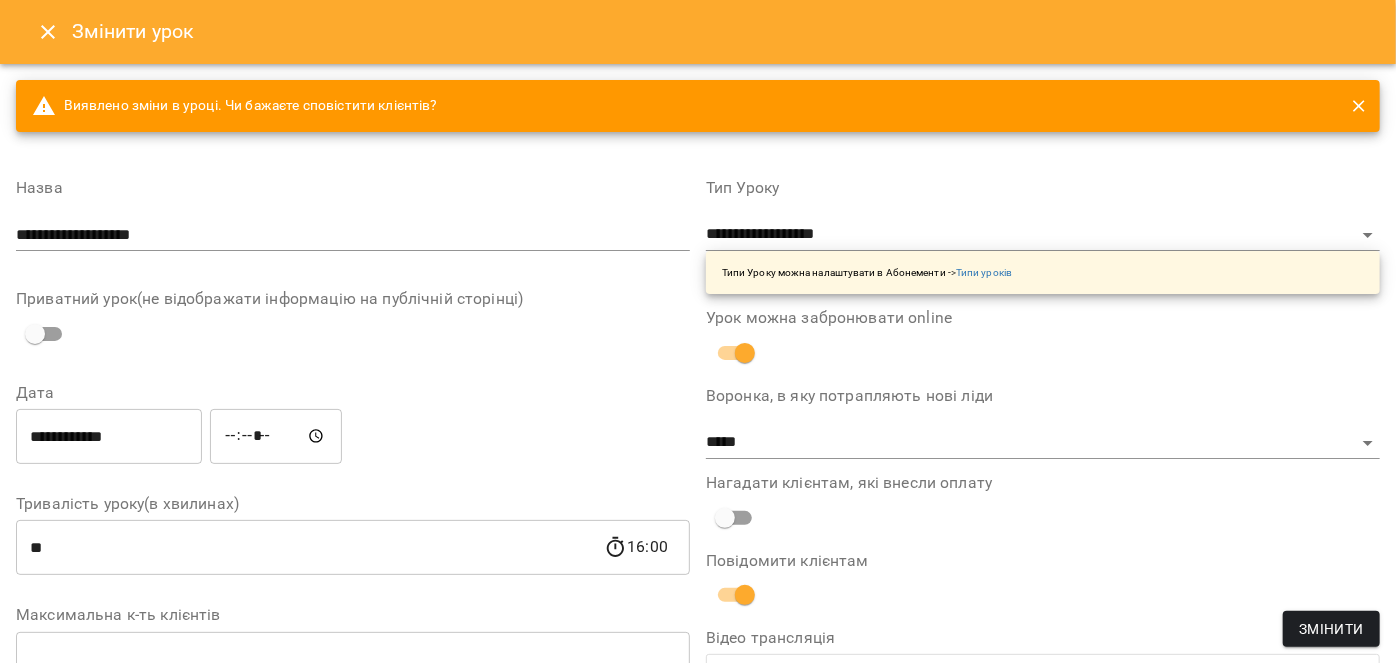 click on "Приватний урок(не відображати інформацію на публічній сторінці)" at bounding box center [353, 322] 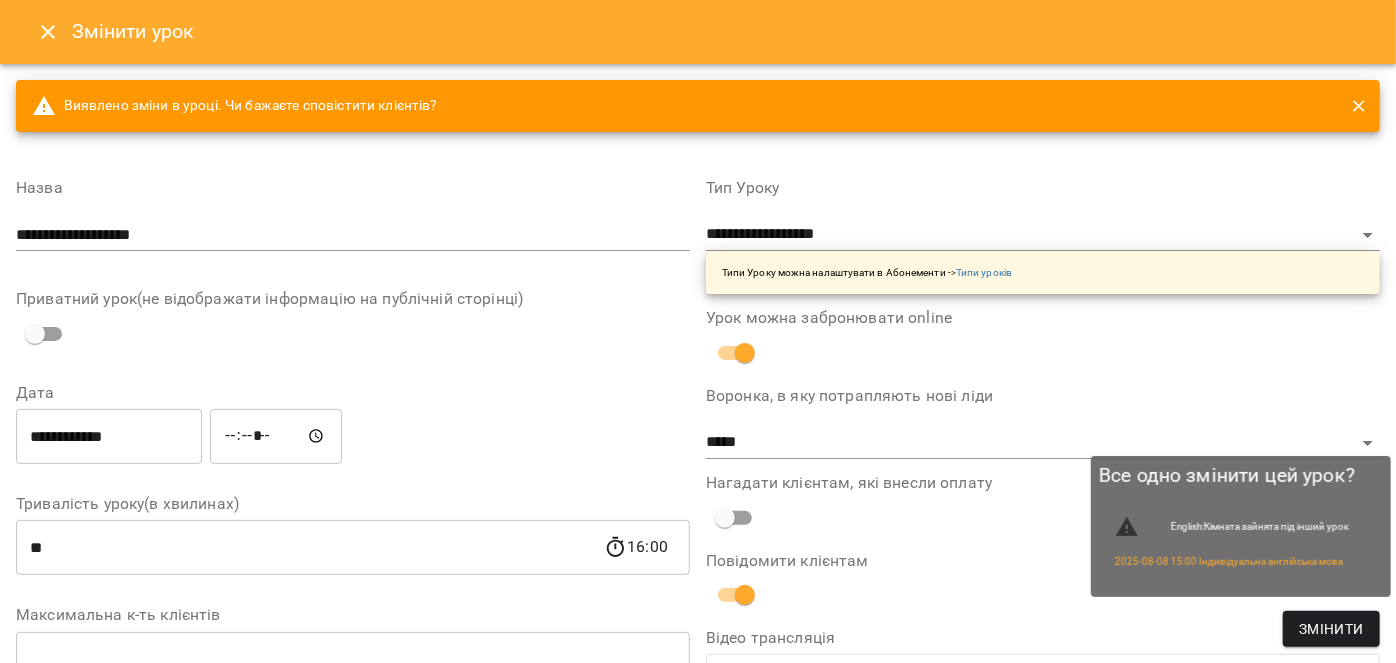 click on "Змінити" at bounding box center [1331, 629] 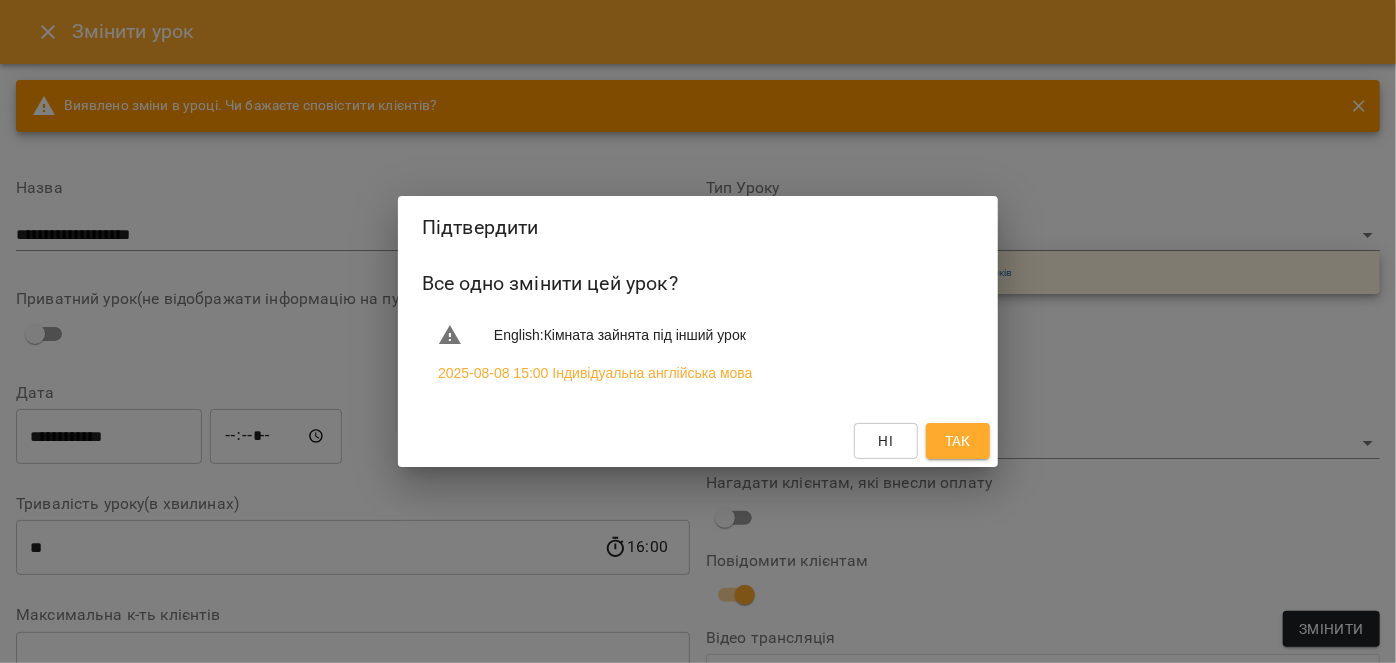 click on "Так" at bounding box center (958, 441) 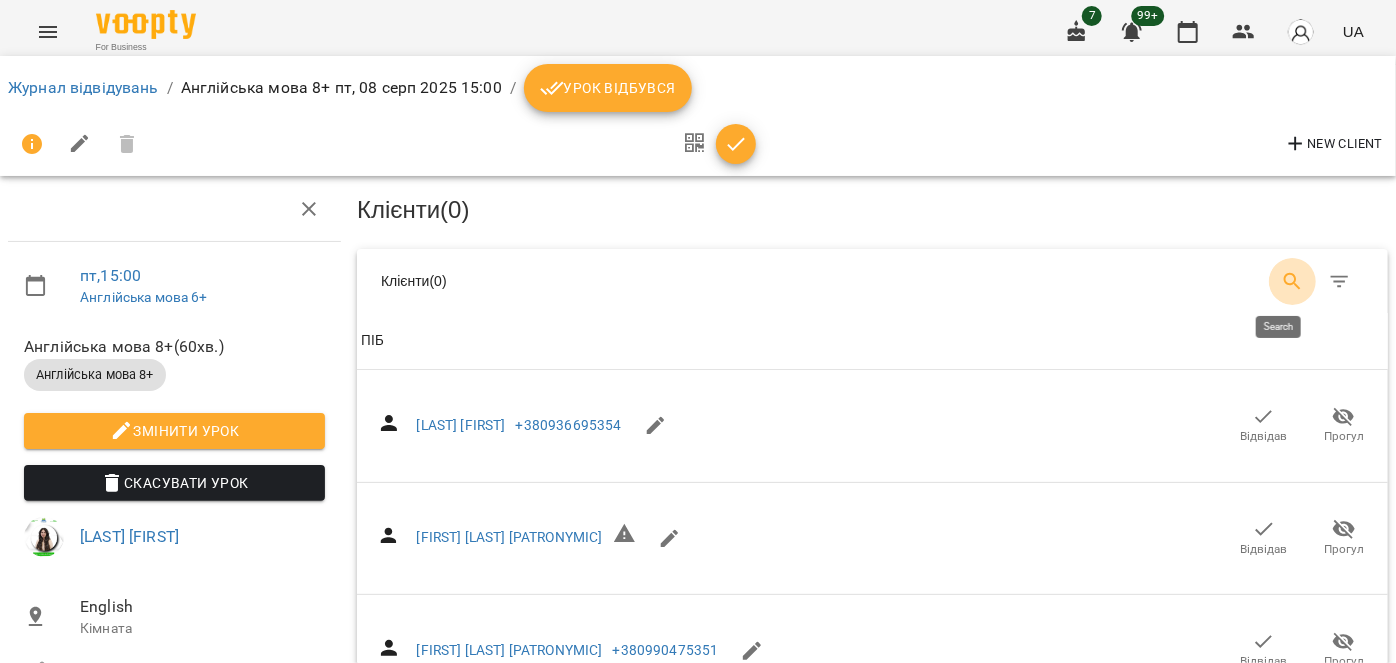 click 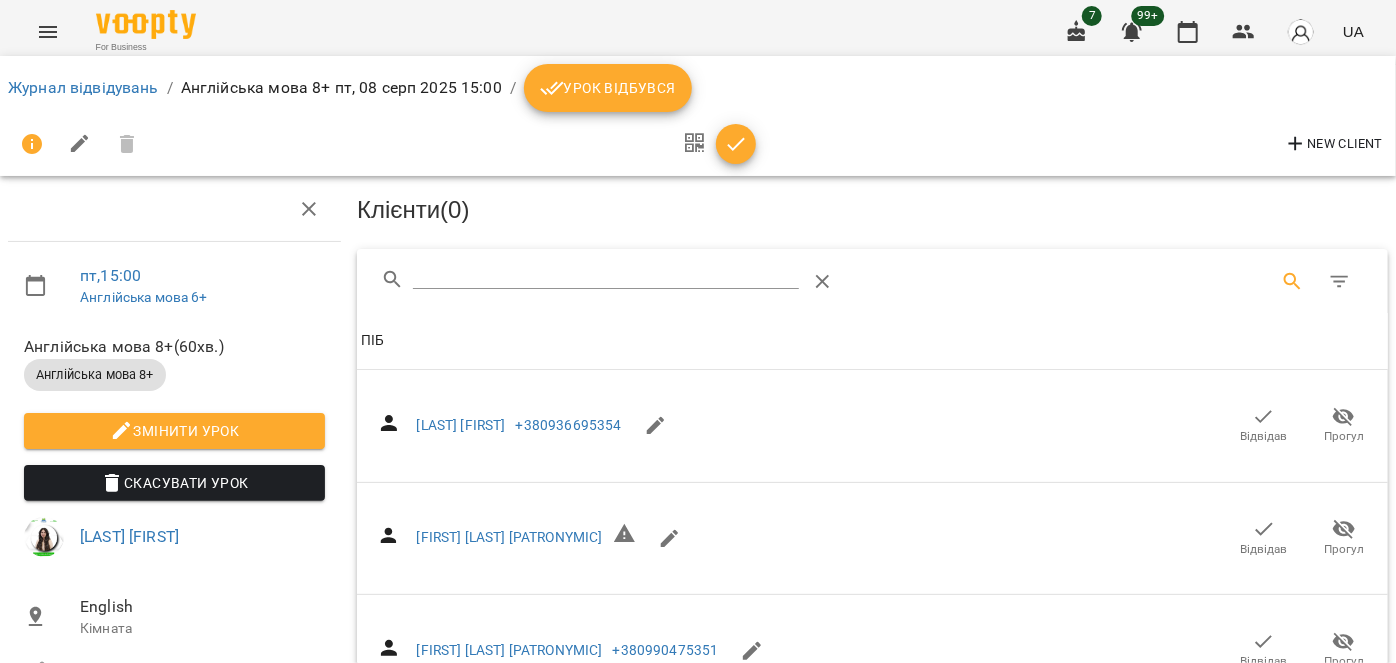 click 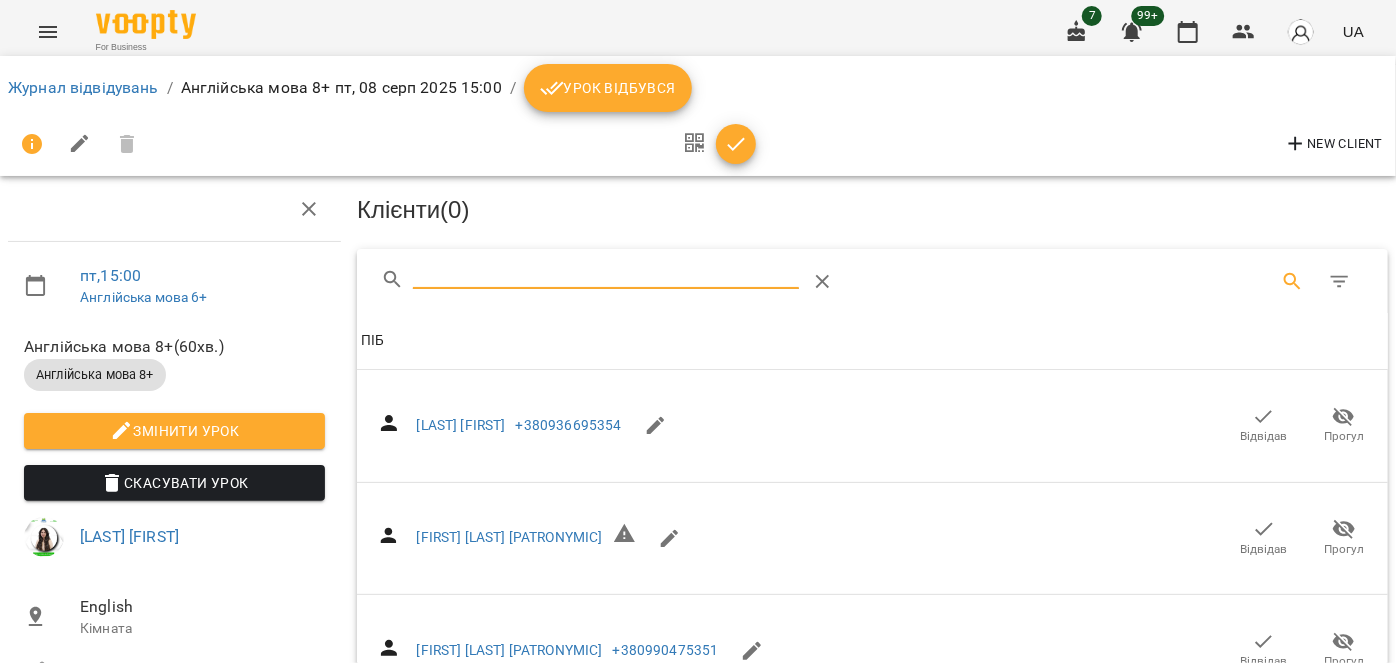 click at bounding box center [606, 274] 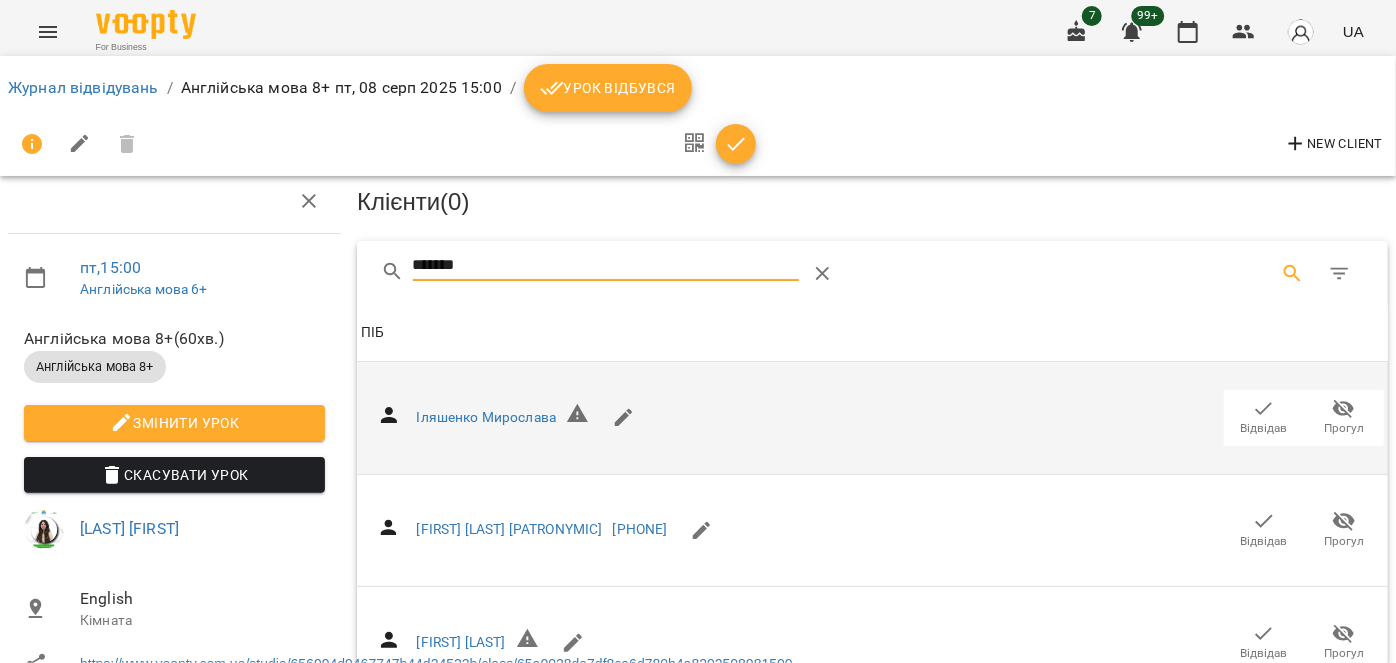 scroll, scrollTop: 181, scrollLeft: 0, axis: vertical 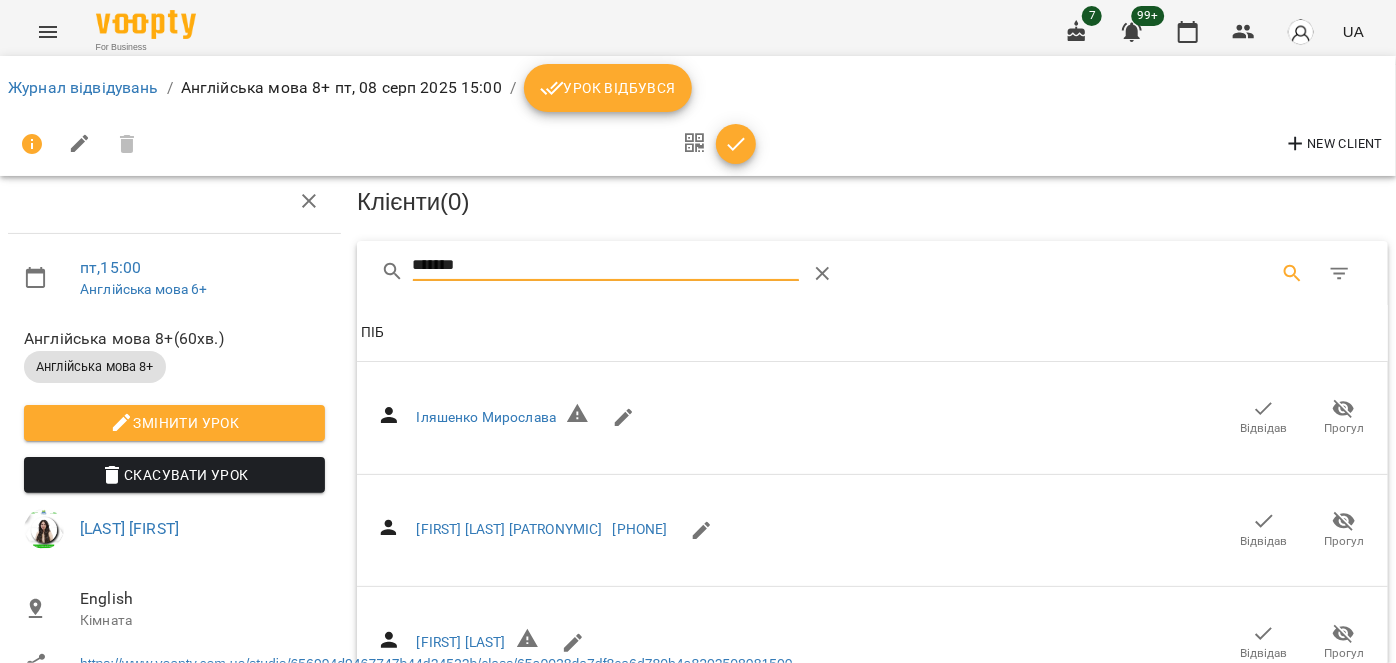 type on "*******" 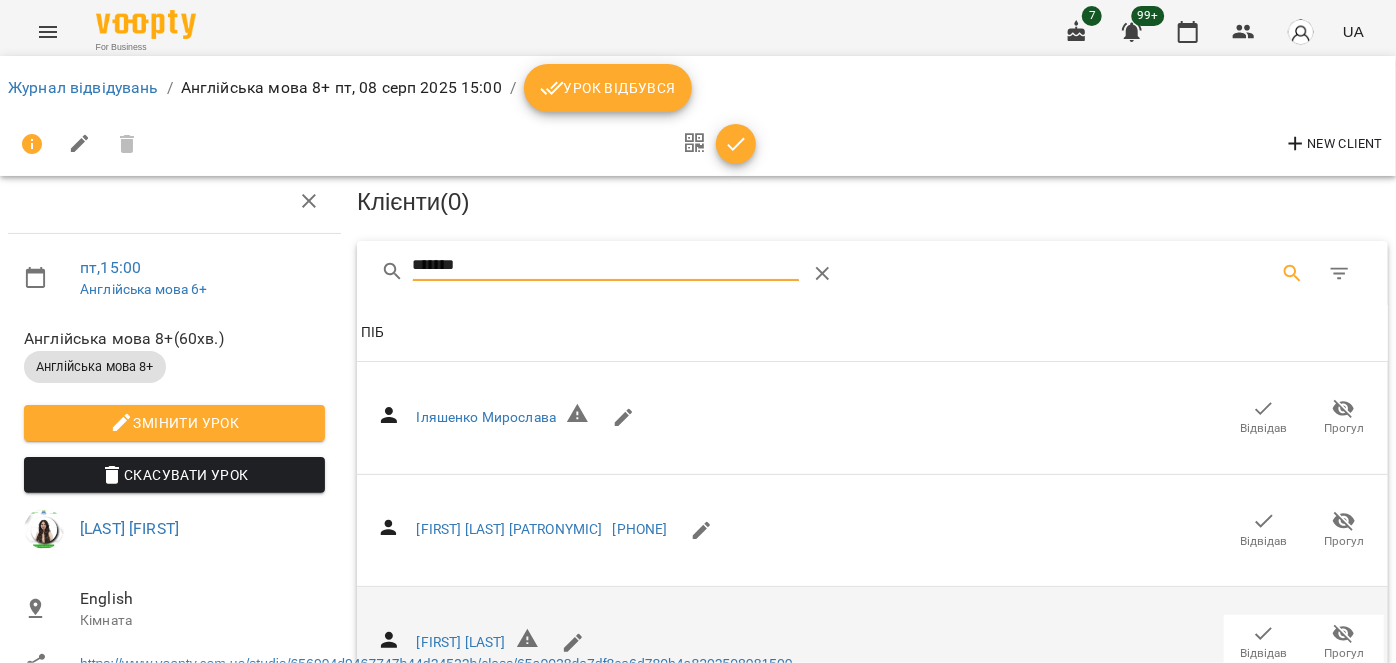 drag, startPoint x: 1256, startPoint y: 563, endPoint x: 728, endPoint y: 486, distance: 533.585 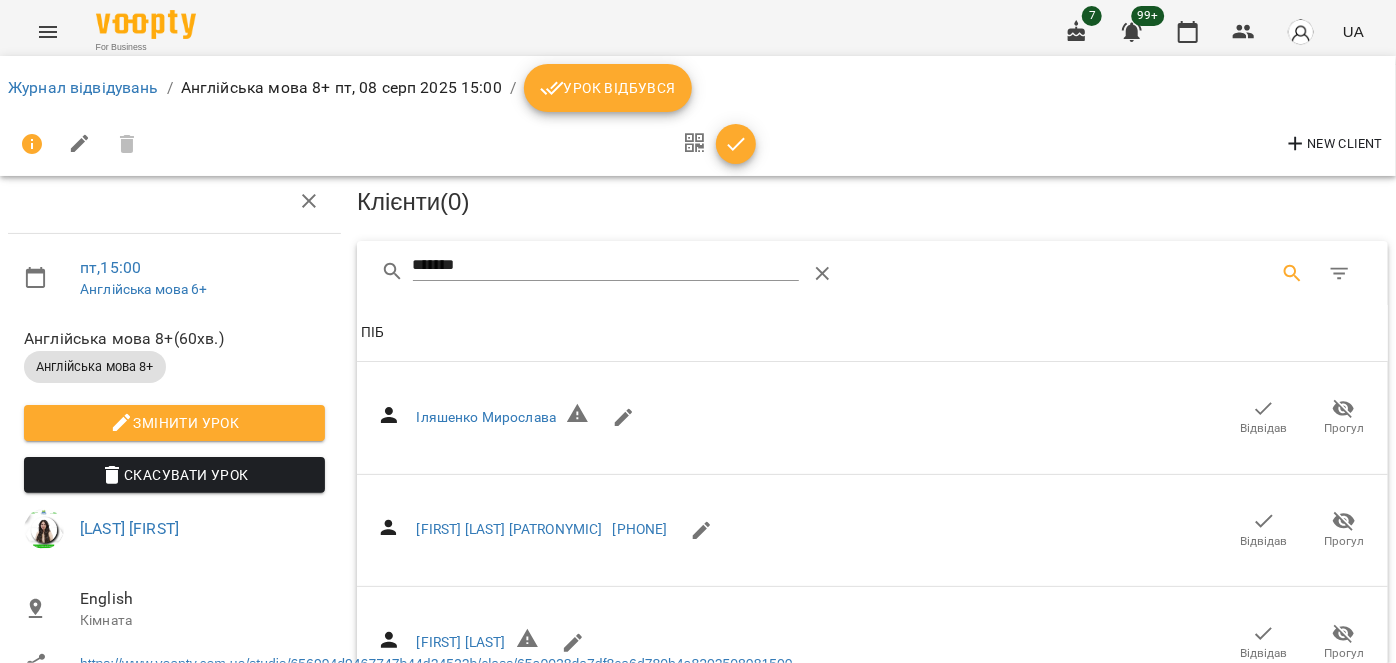 scroll, scrollTop: 0, scrollLeft: 0, axis: both 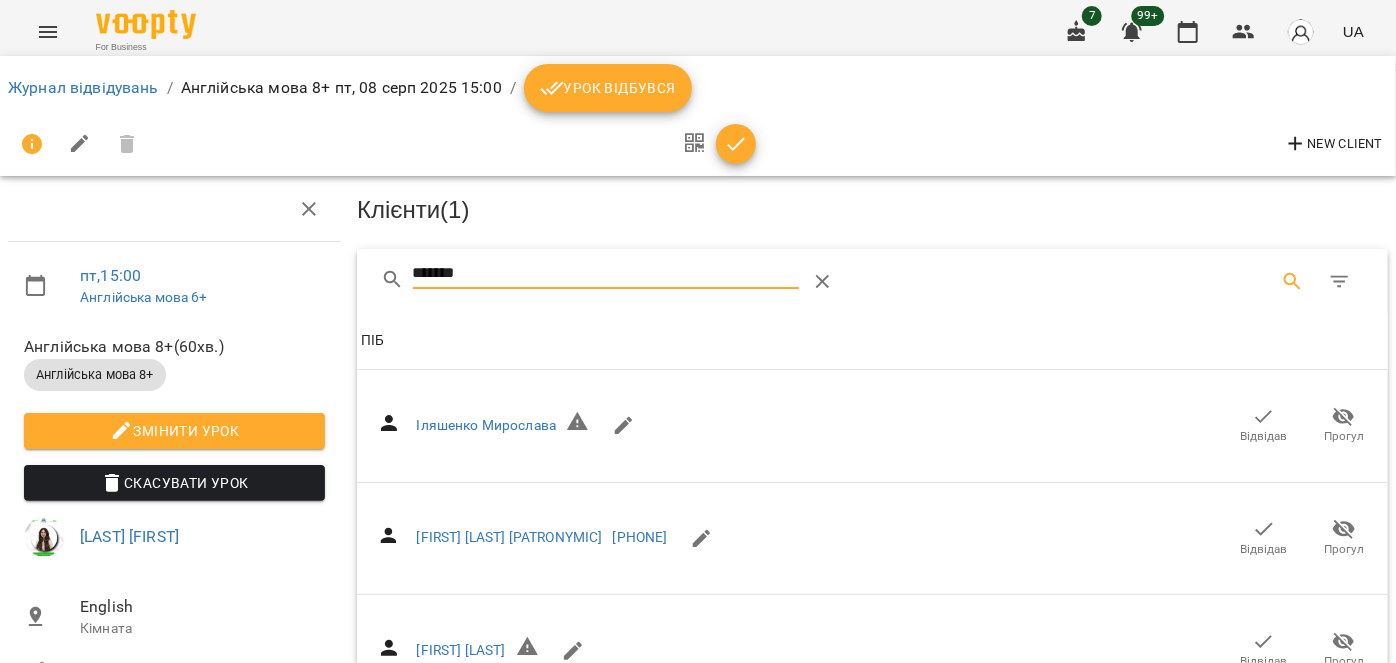 drag, startPoint x: 509, startPoint y: 267, endPoint x: 371, endPoint y: 254, distance: 138.61096 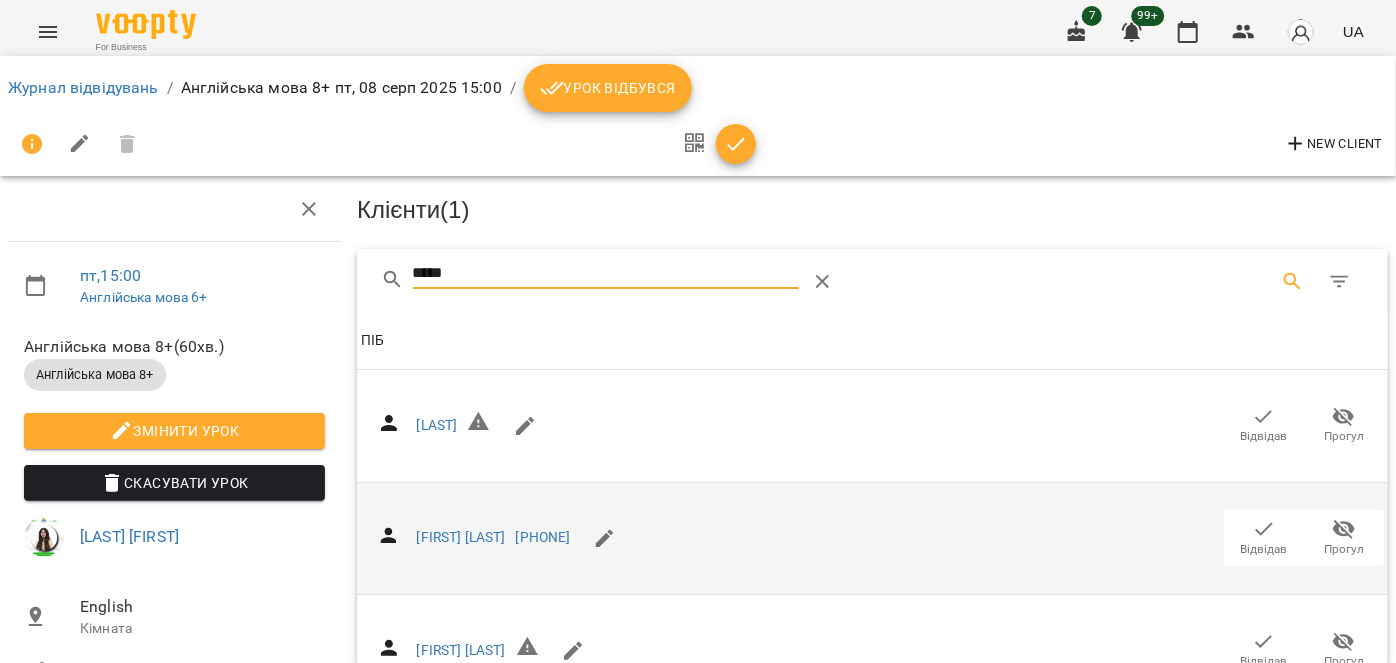 type on "*****" 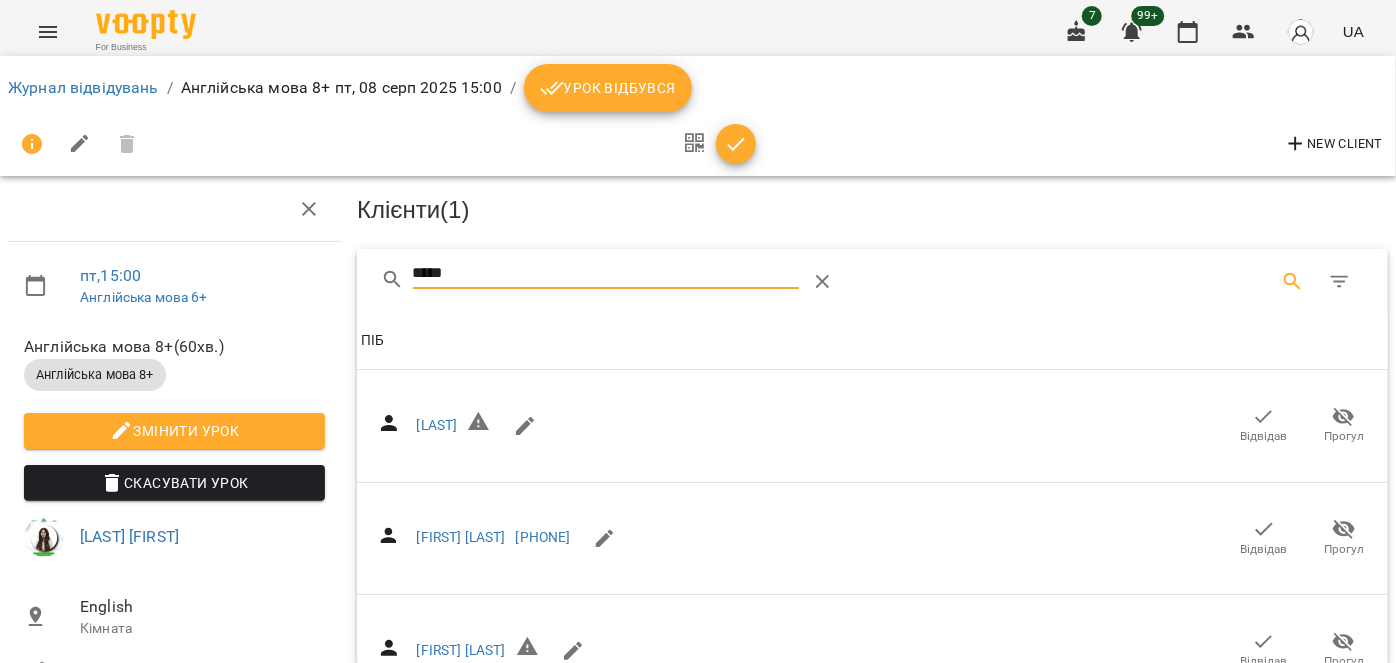 drag, startPoint x: 1251, startPoint y: 534, endPoint x: 528, endPoint y: 356, distance: 744.5892 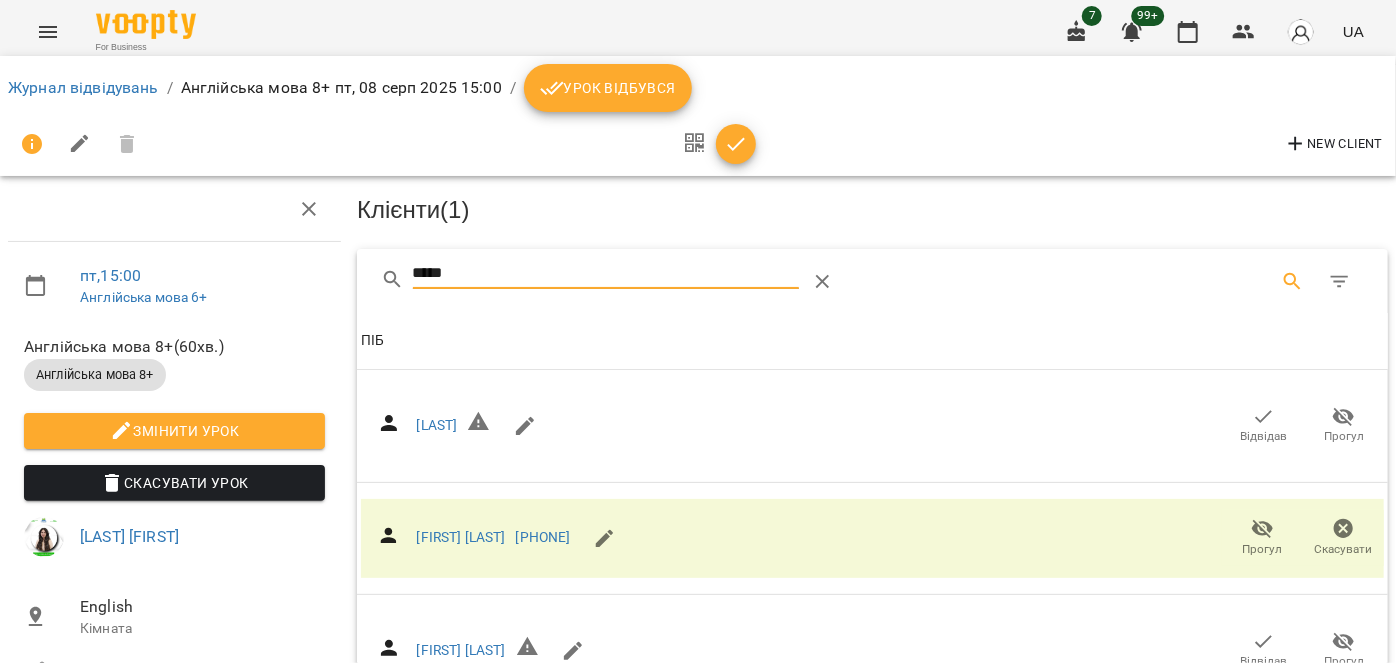drag, startPoint x: 488, startPoint y: 274, endPoint x: 380, endPoint y: 254, distance: 109.83624 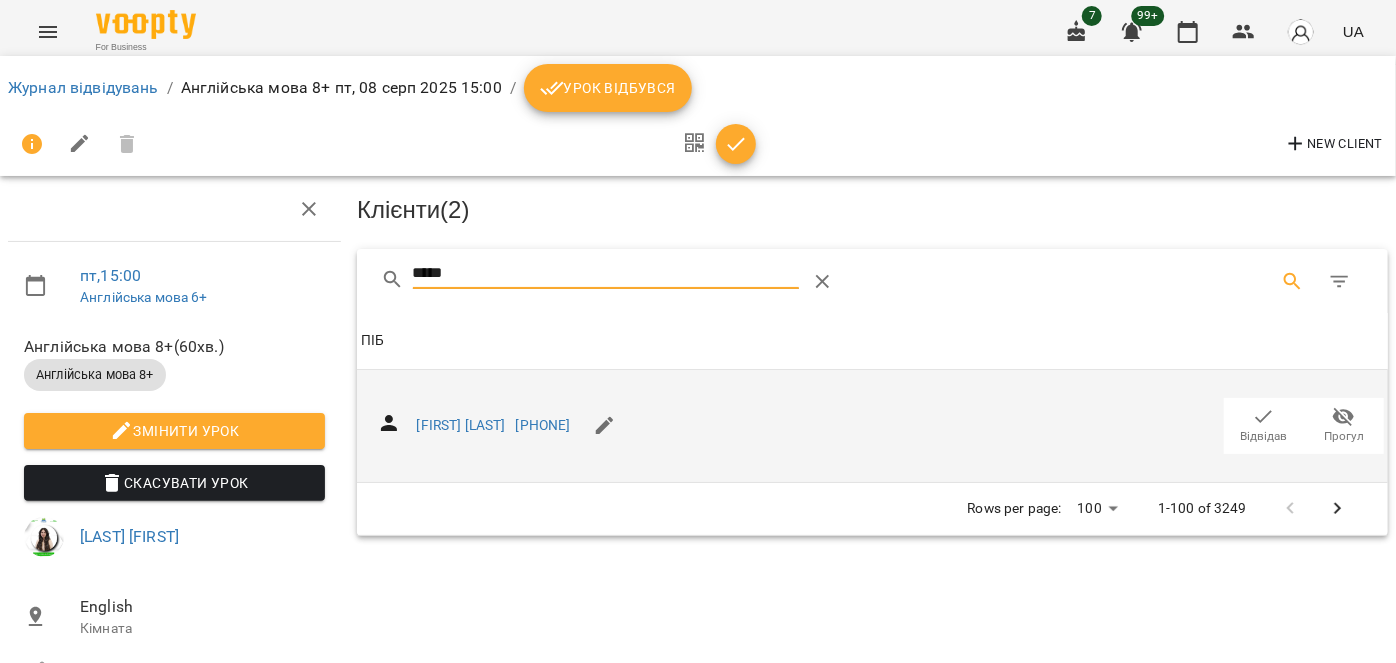 type on "*****" 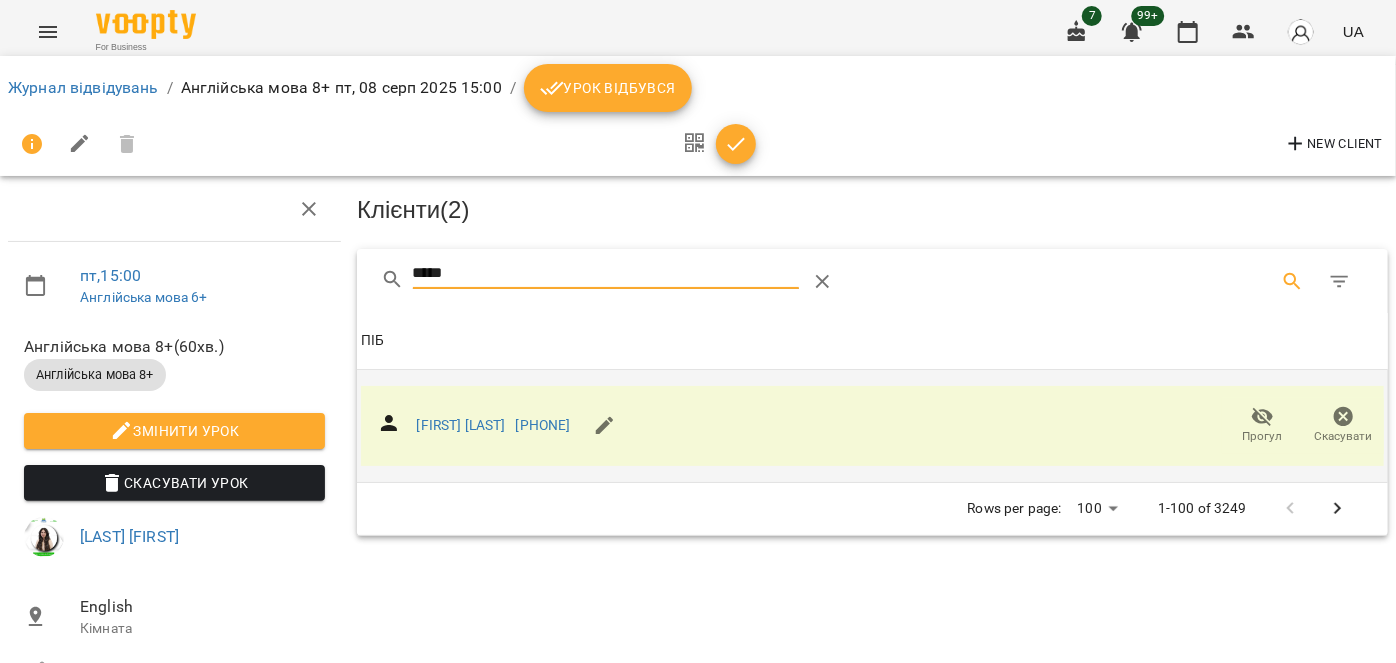 drag, startPoint x: 490, startPoint y: 275, endPoint x: 347, endPoint y: 291, distance: 143.89232 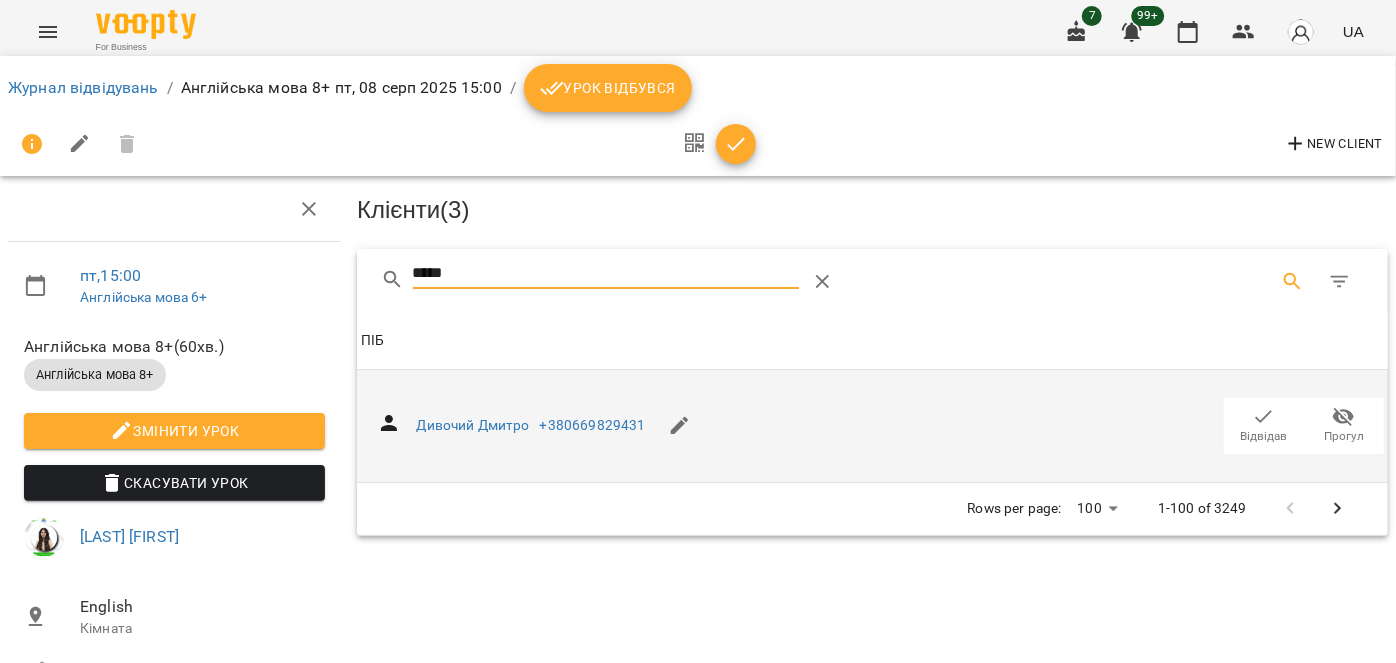 type on "*****" 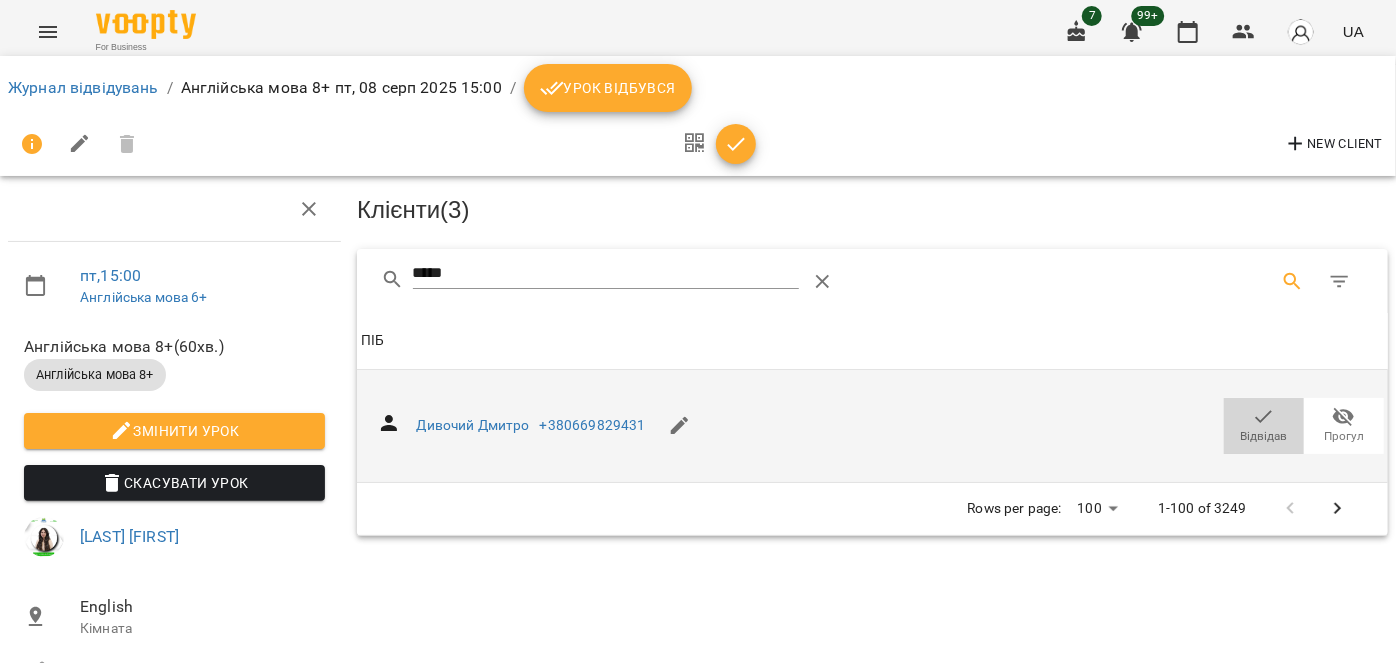 click on "Відвідав" at bounding box center [1264, 425] 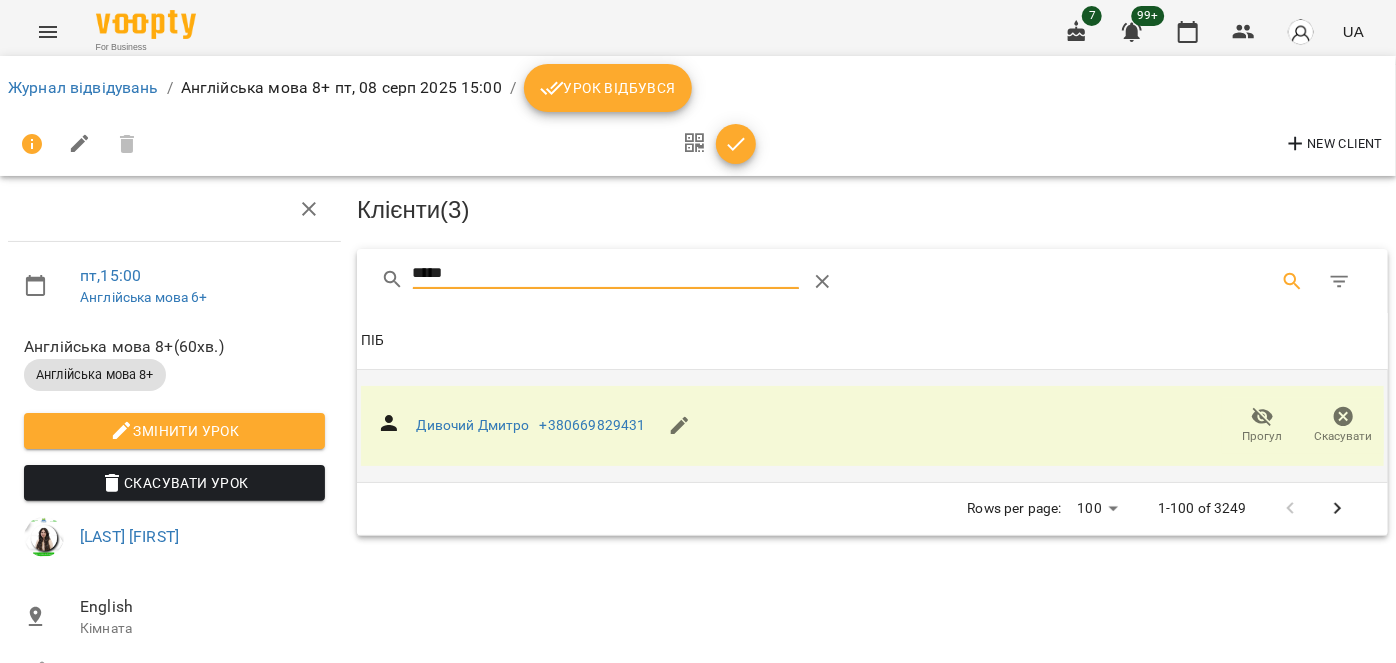 drag, startPoint x: 511, startPoint y: 270, endPoint x: 365, endPoint y: 274, distance: 146.05478 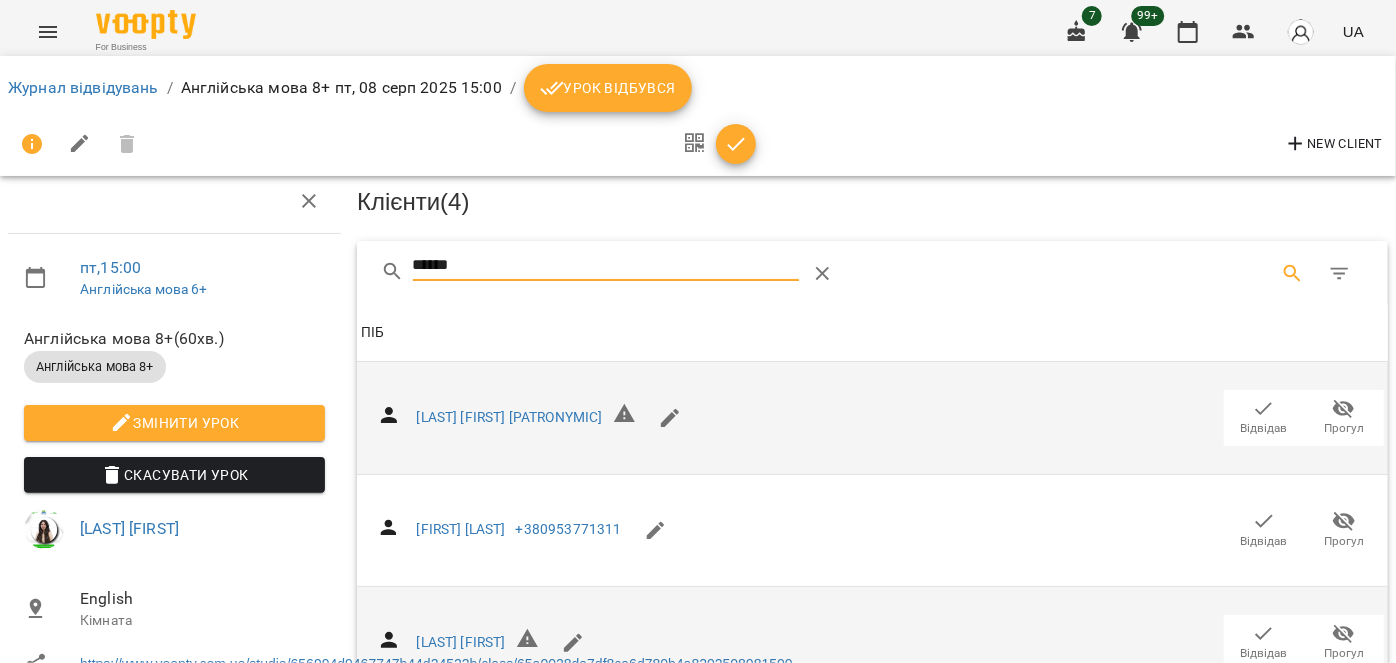 scroll, scrollTop: 90, scrollLeft: 0, axis: vertical 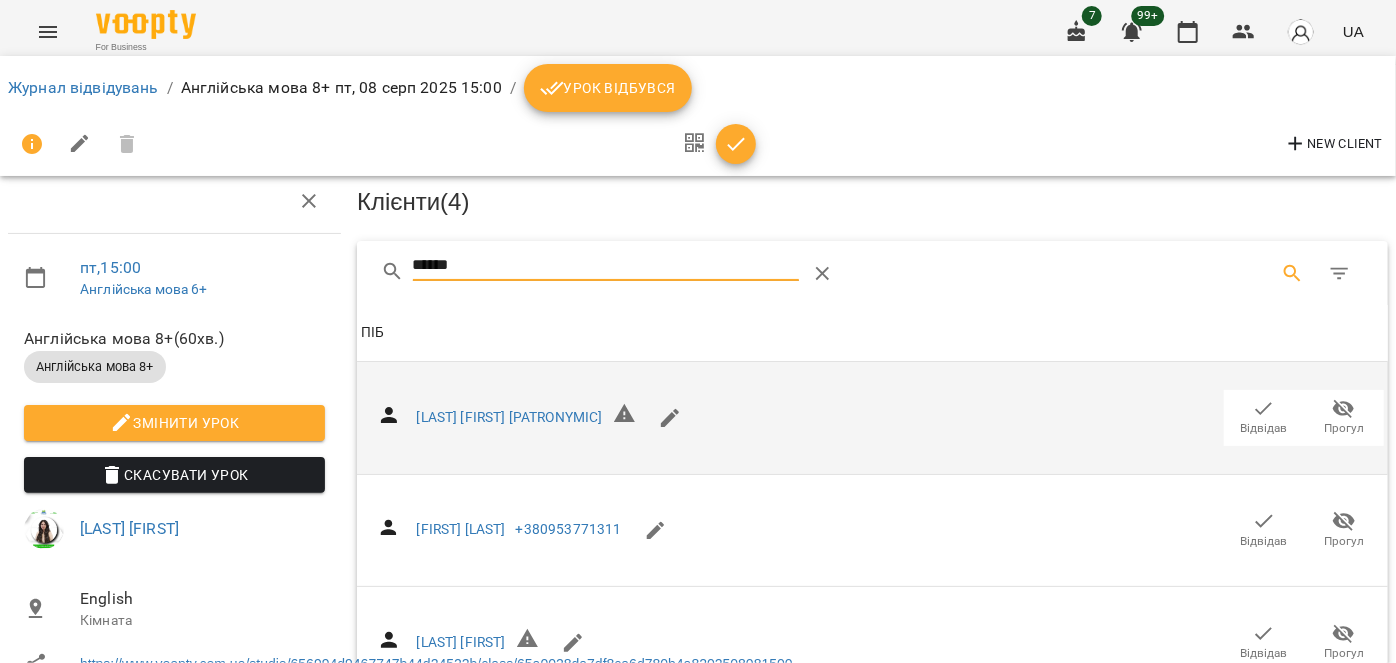 type on "******" 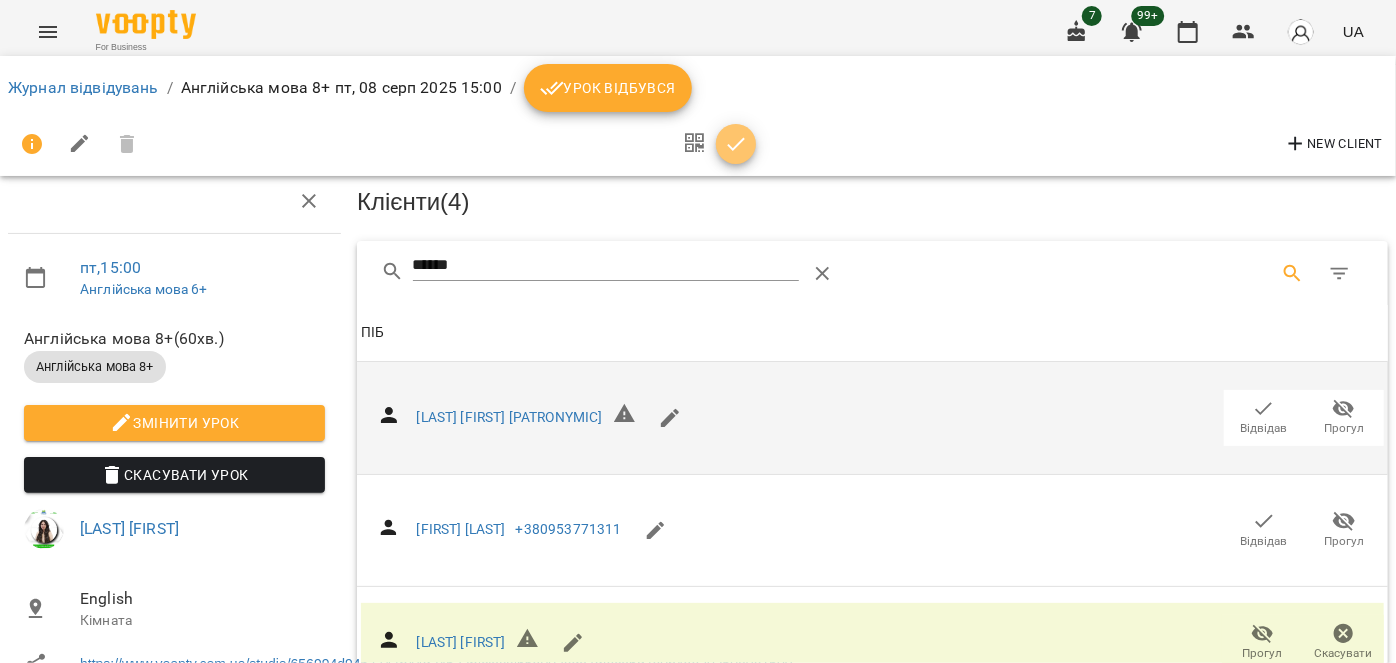 click 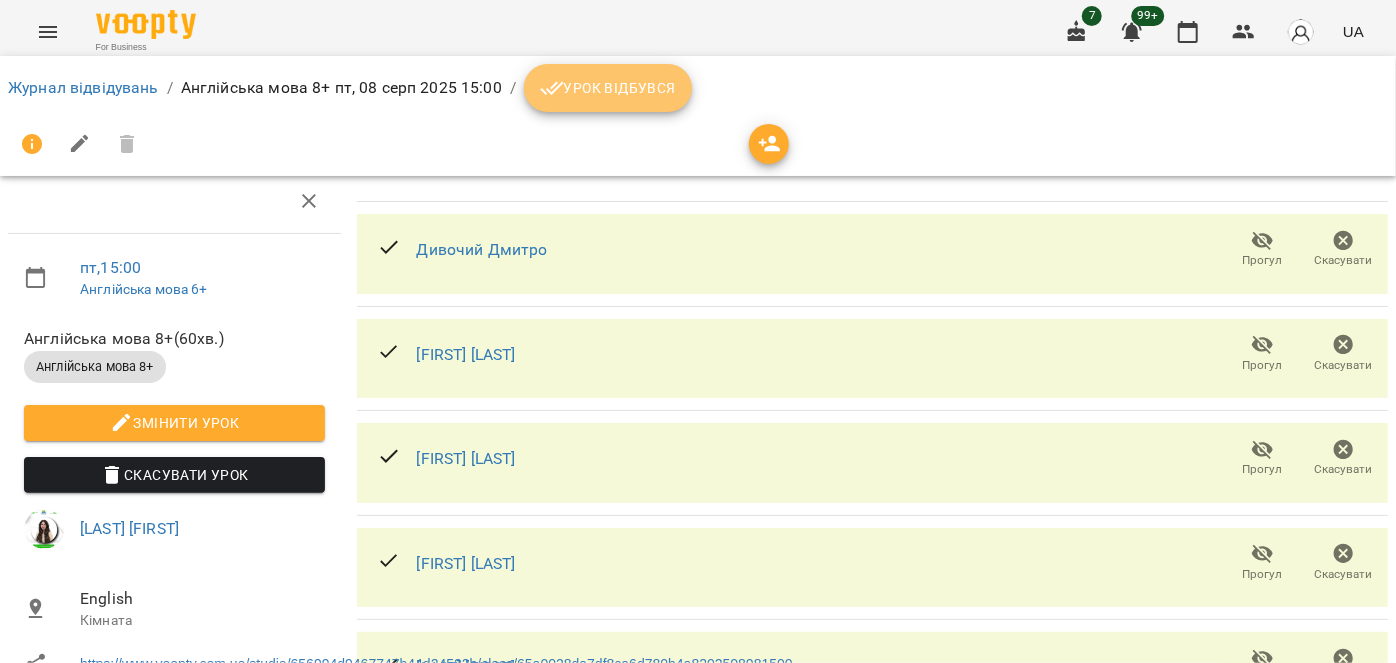 click on "Урок відбувся" at bounding box center (608, 88) 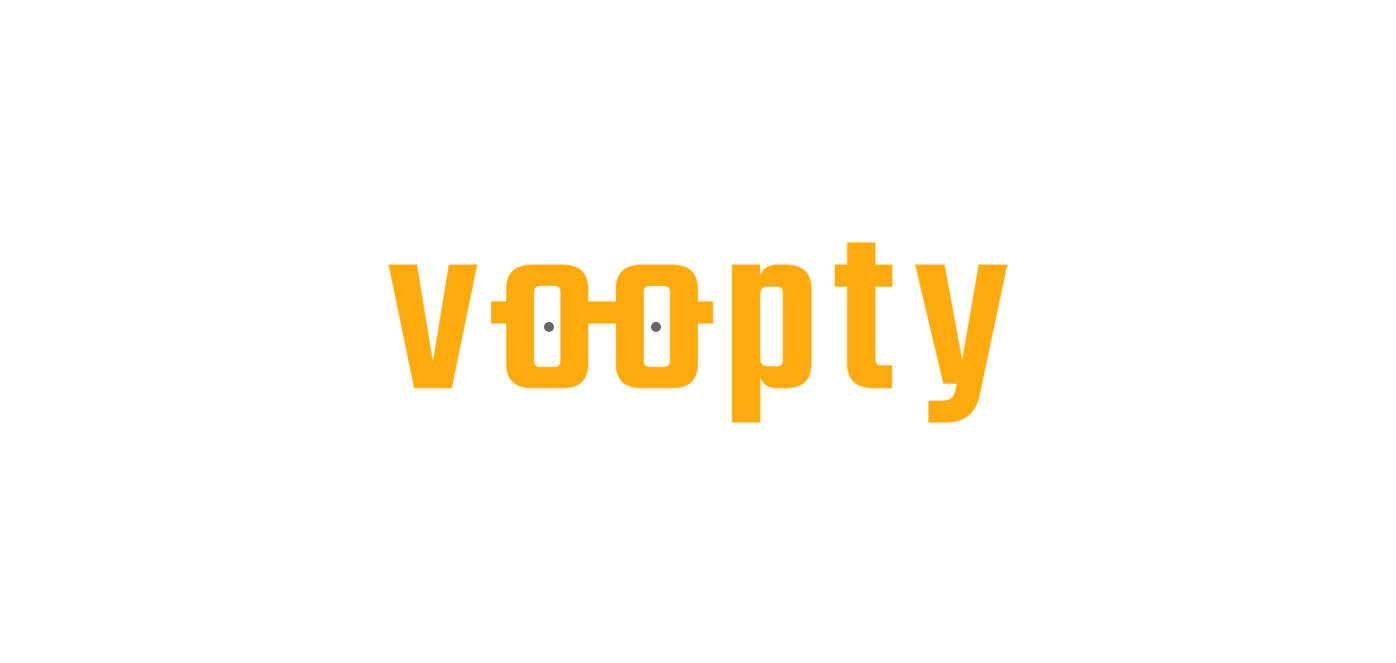 scroll, scrollTop: 0, scrollLeft: 0, axis: both 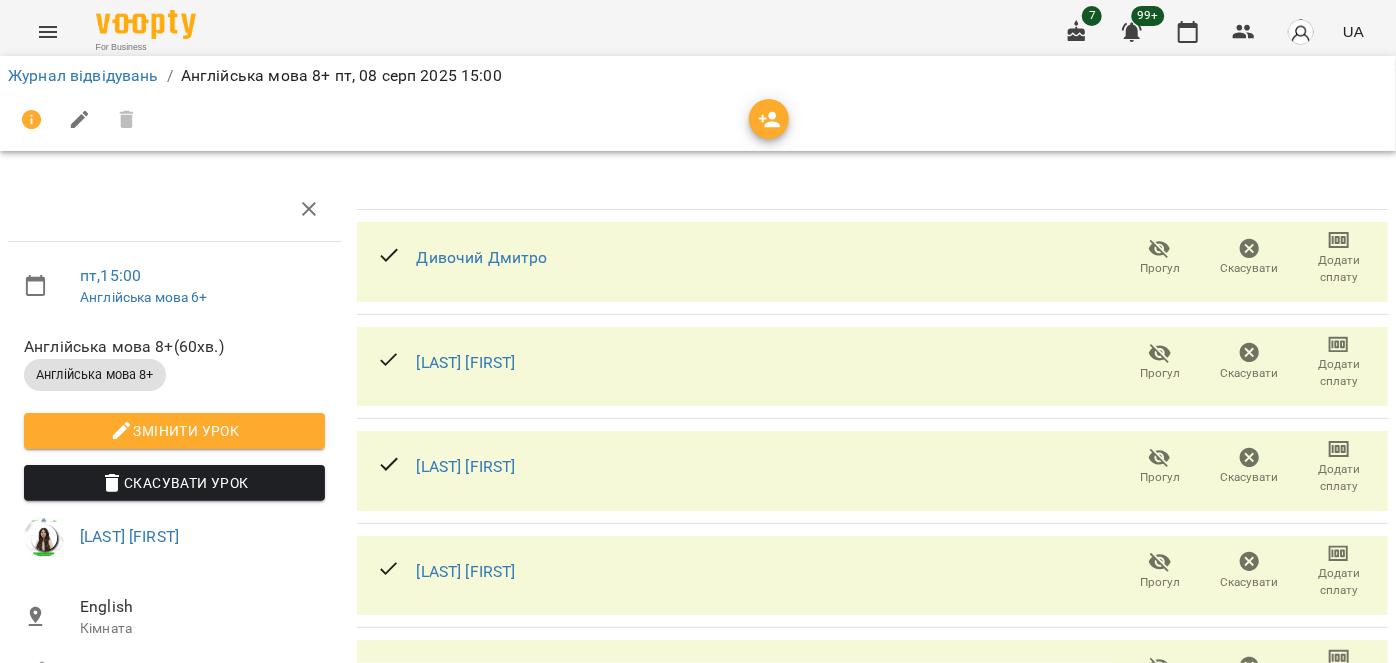 click 